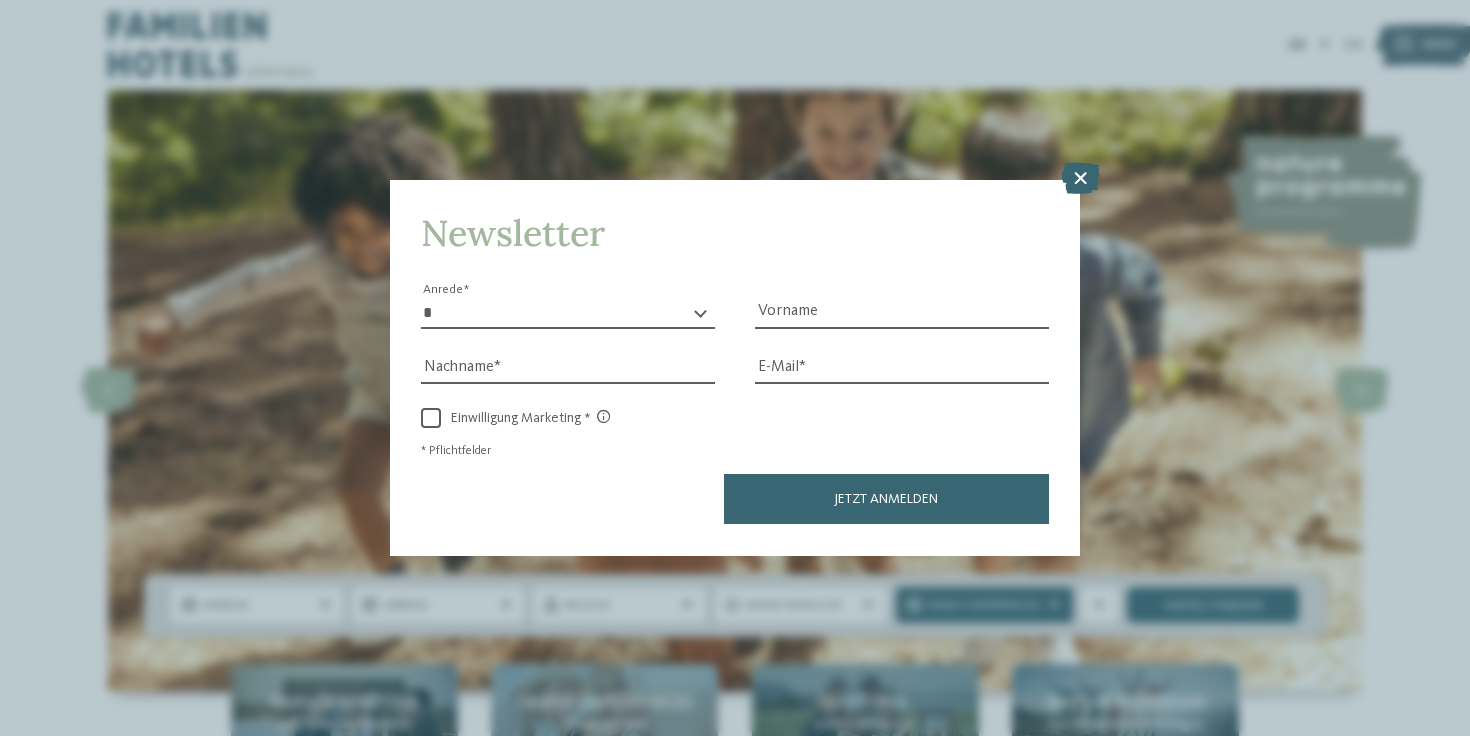 scroll, scrollTop: 0, scrollLeft: 0, axis: both 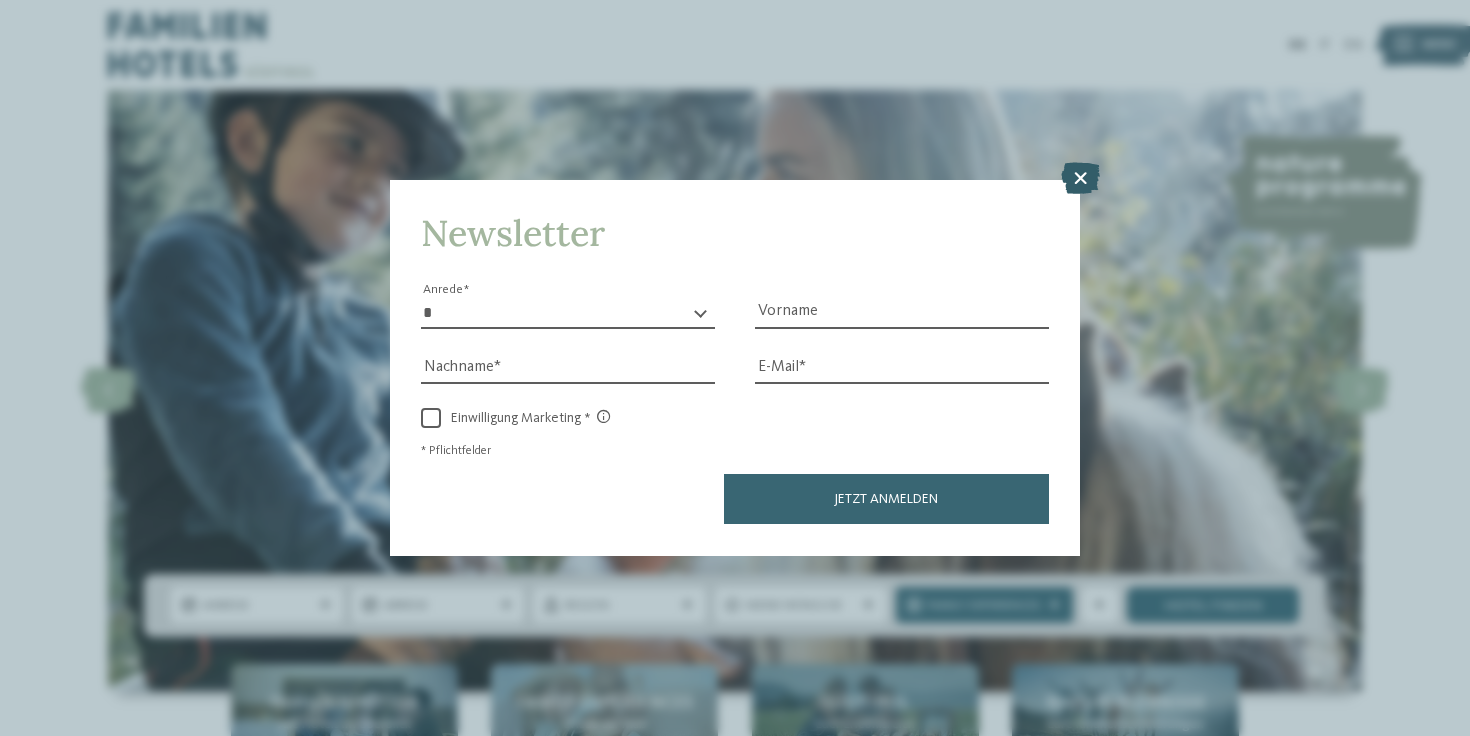 click at bounding box center [1080, 179] 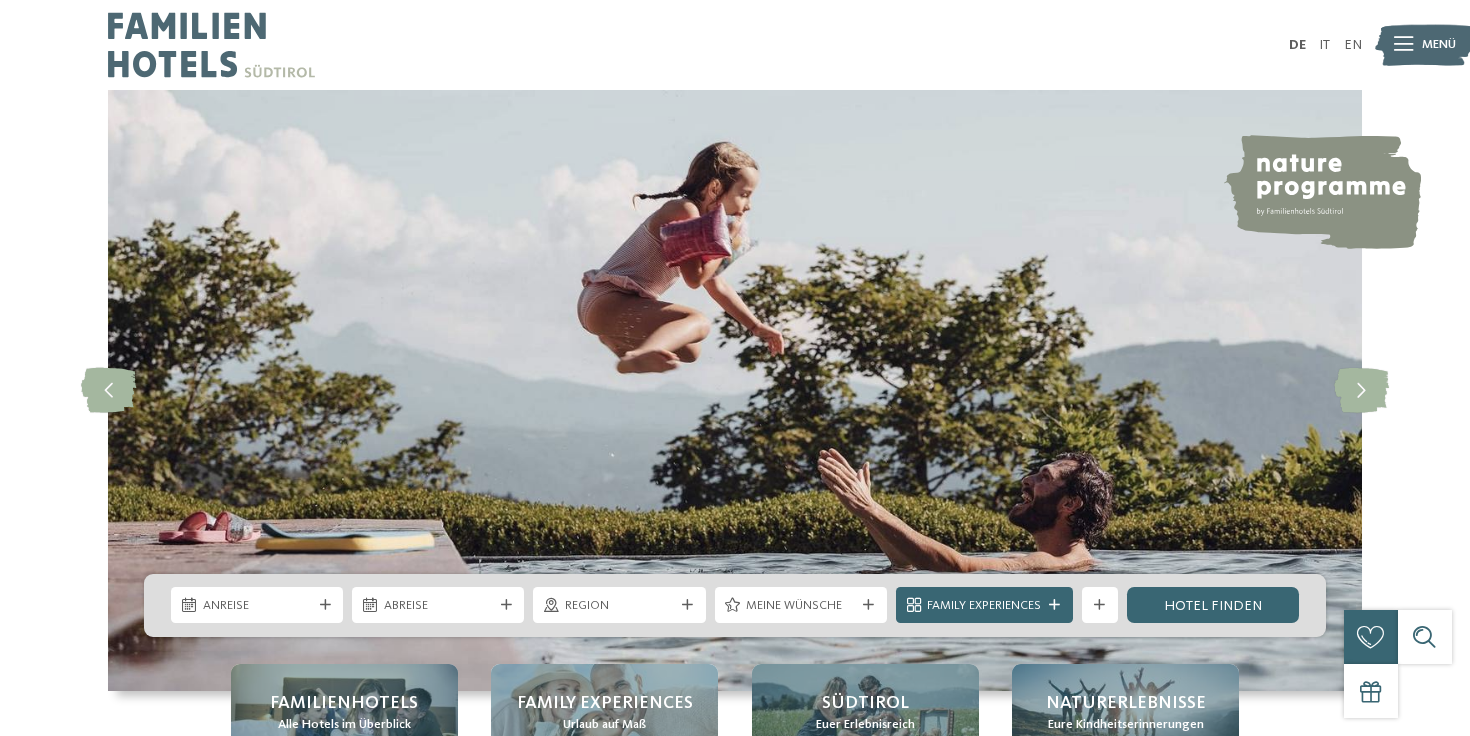 click on "DE
IT
EN
Menü" at bounding box center (1048, 45) 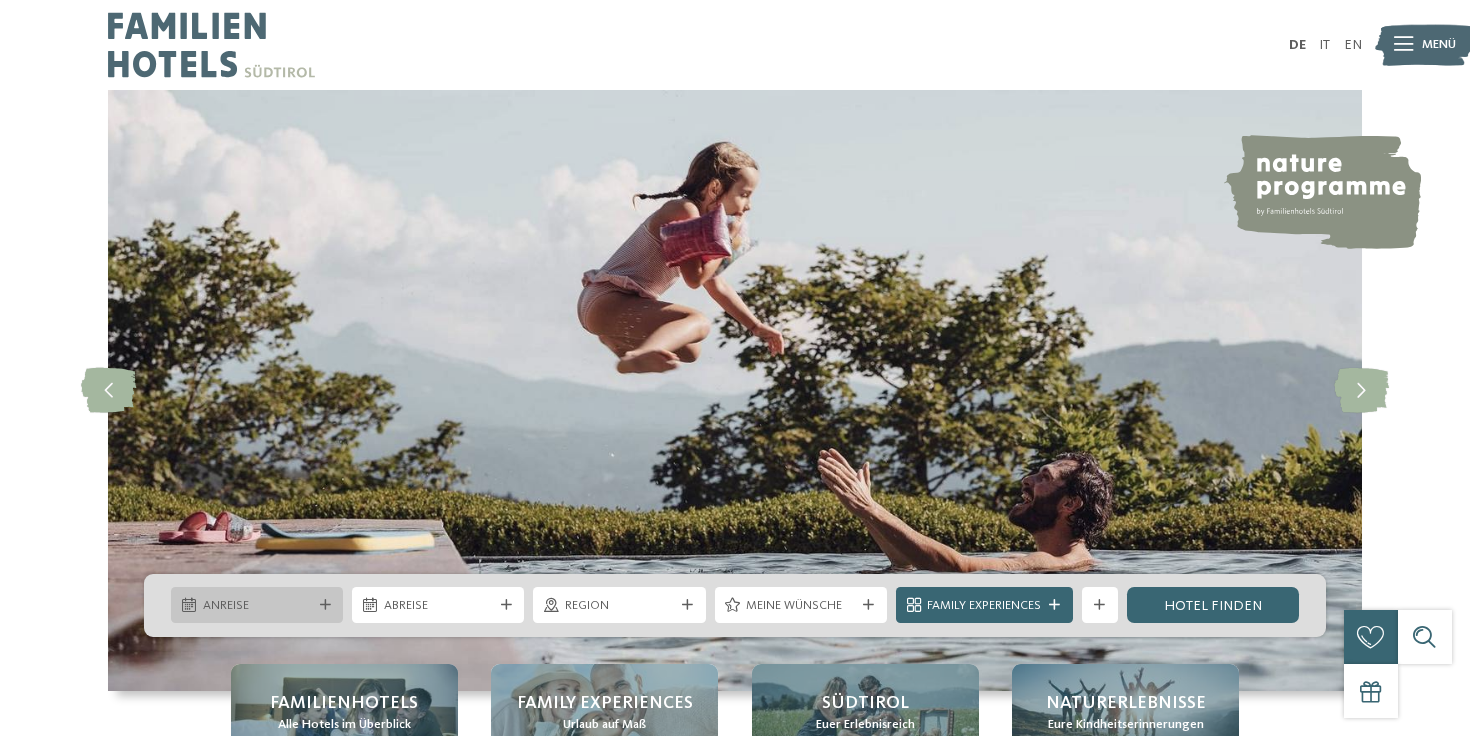 click on "Anreise" at bounding box center [257, 606] 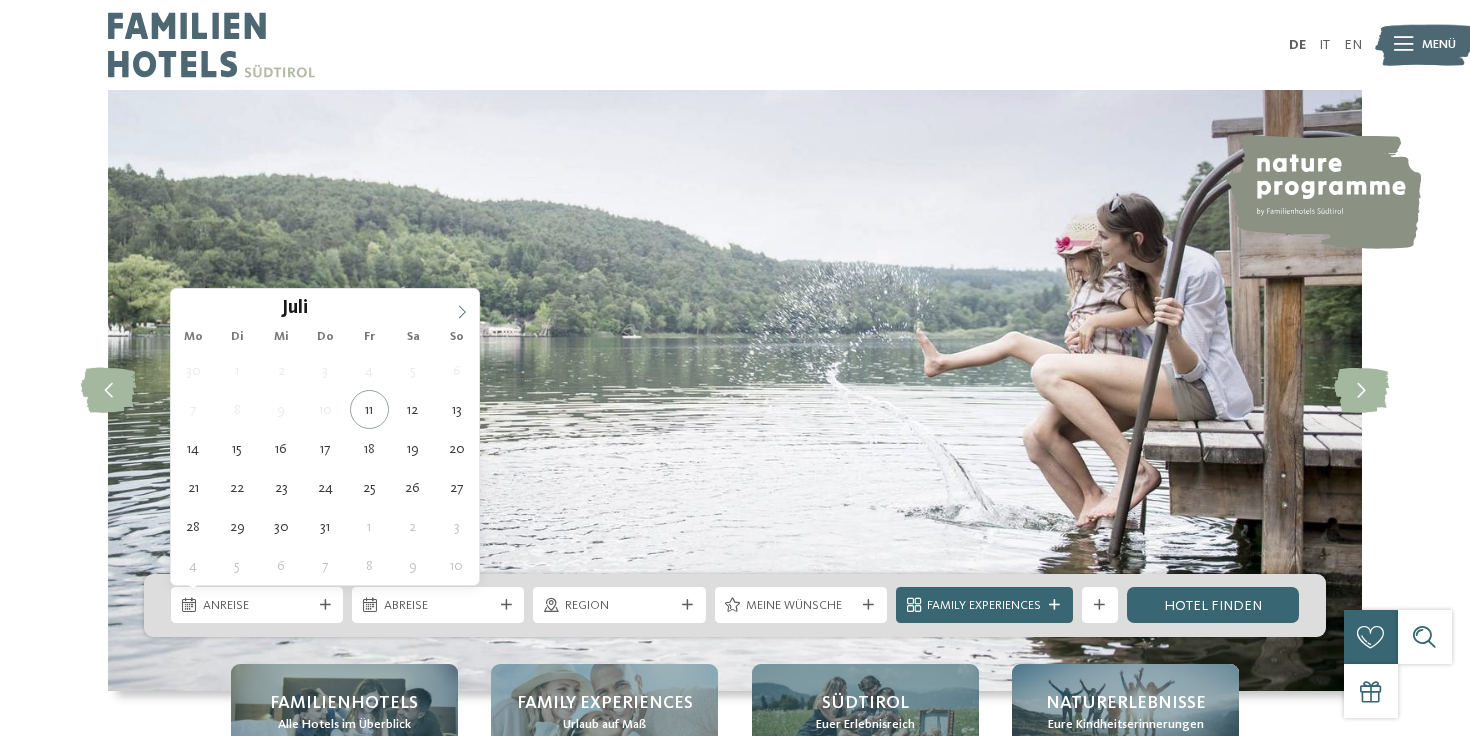 click 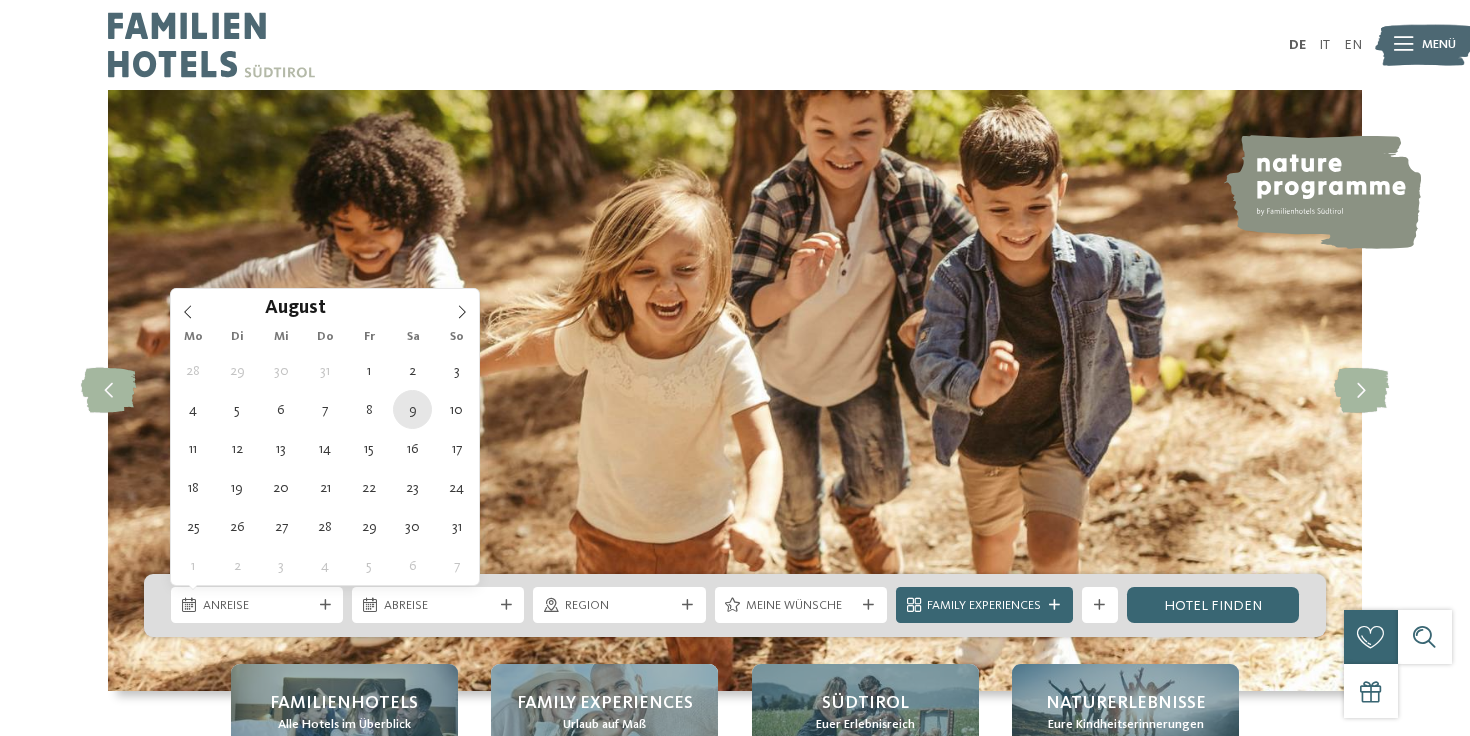 type on "09.08.2025" 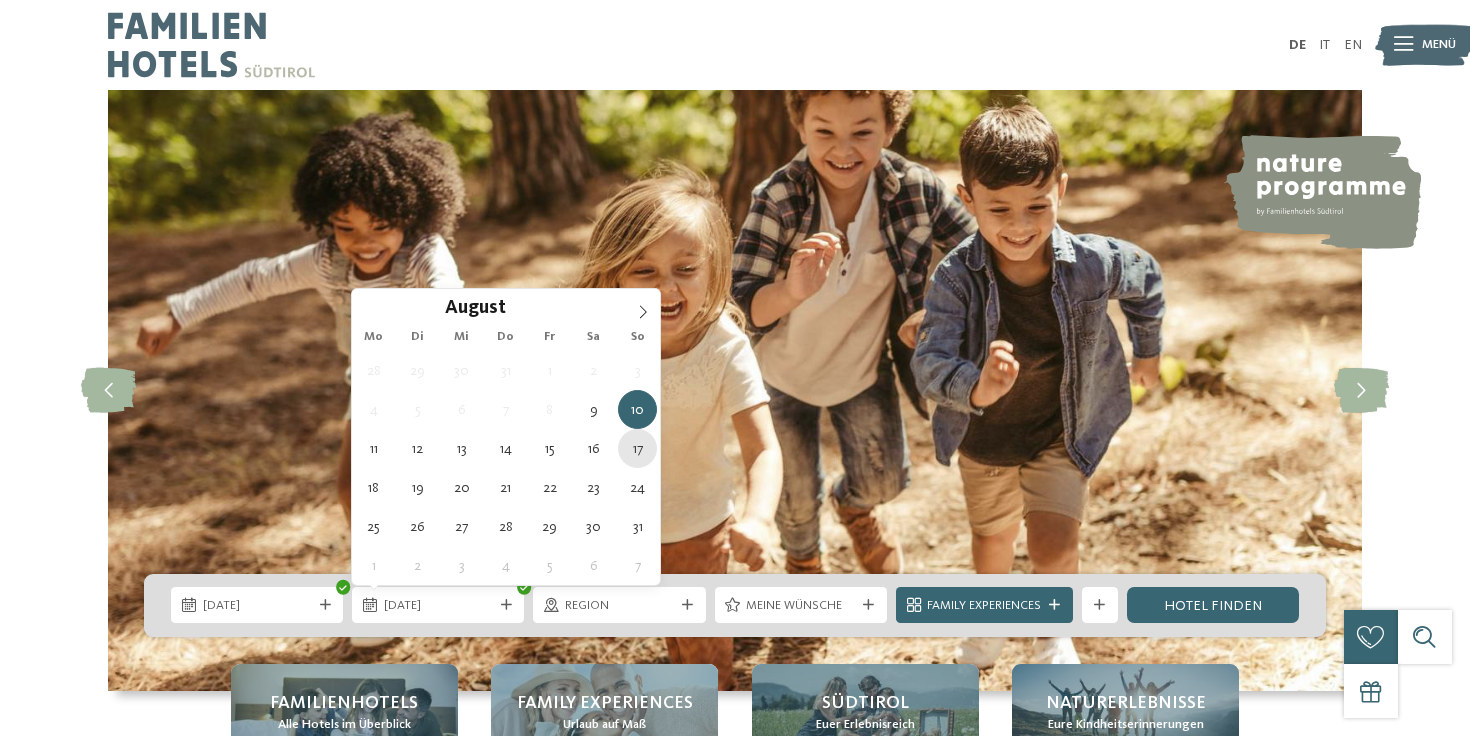 type on "17.08.2025" 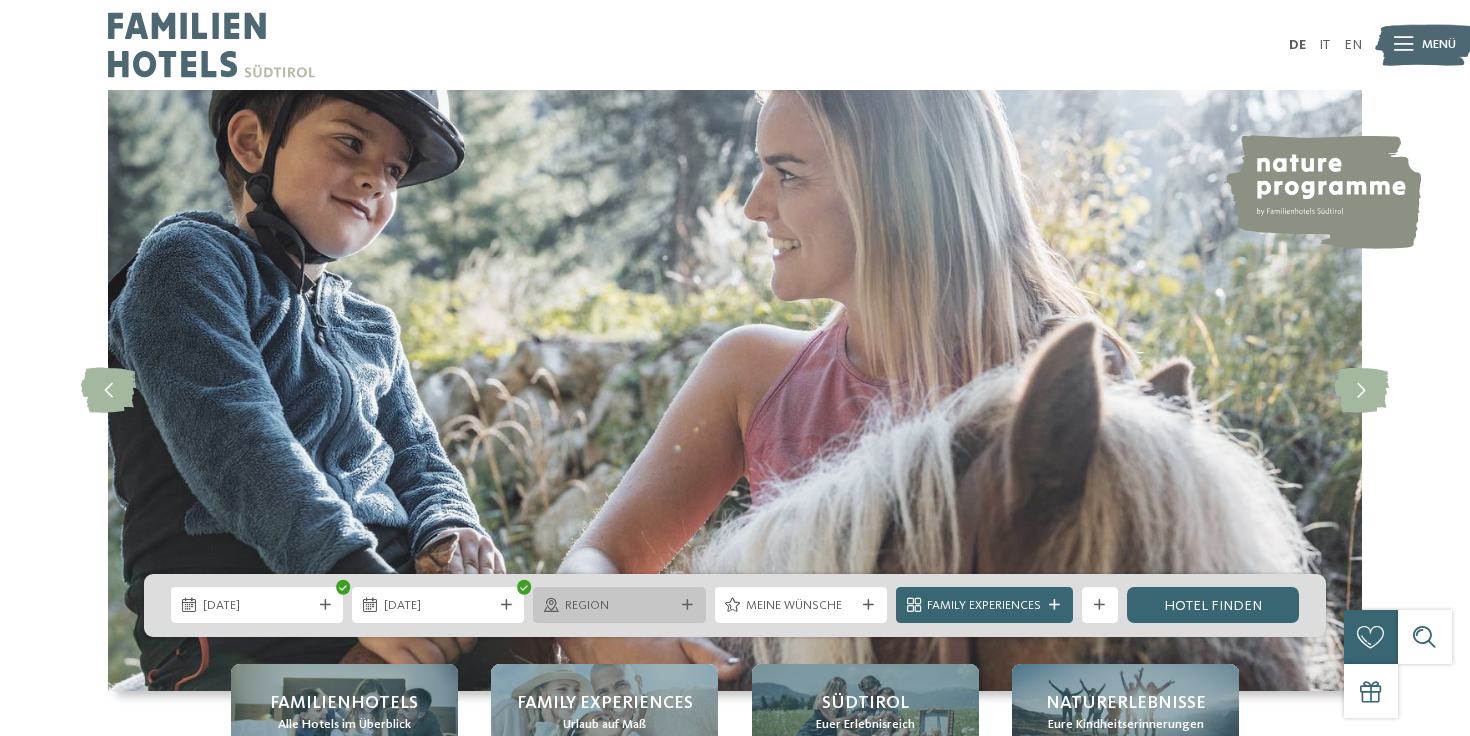 click on "Region" at bounding box center (619, 606) 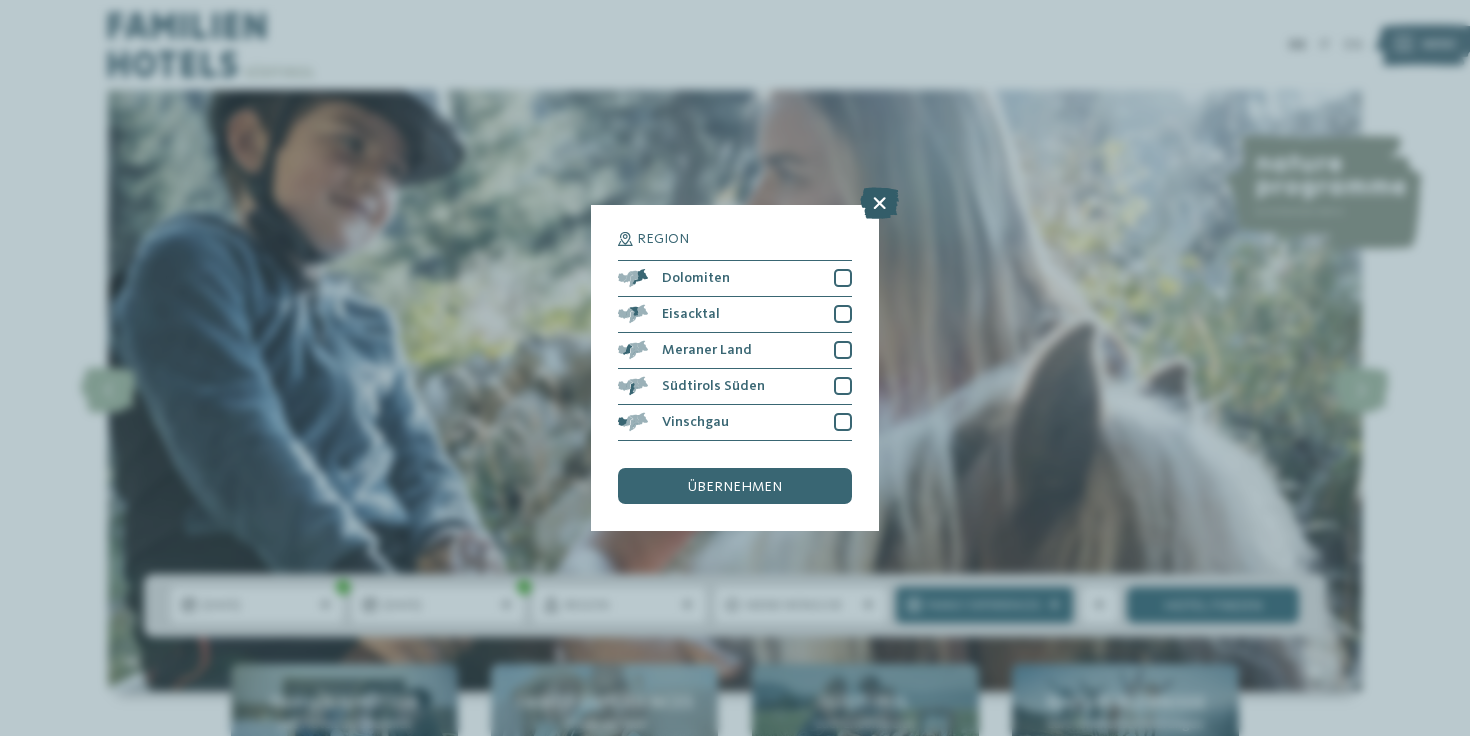 click at bounding box center [879, 203] 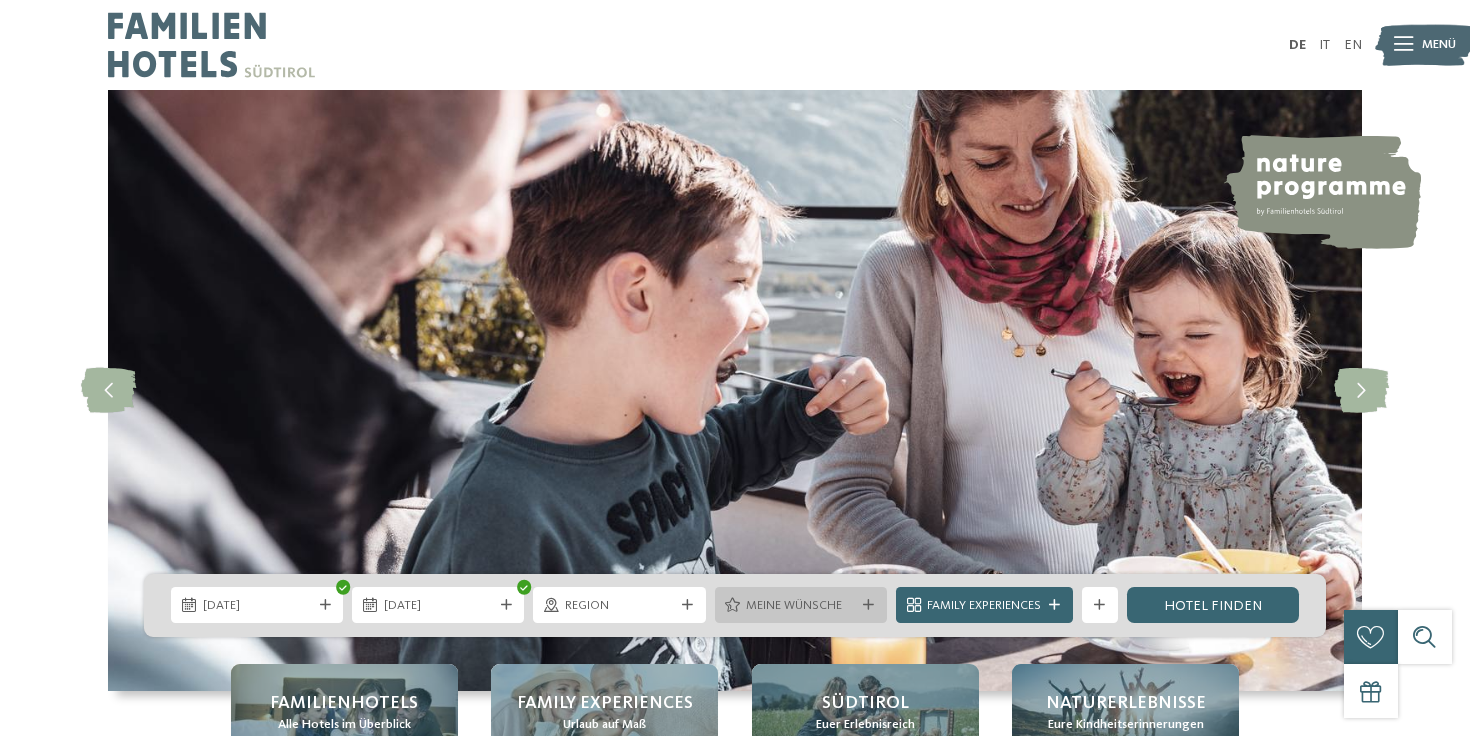 click on "Meine Wünsche" at bounding box center [800, 606] 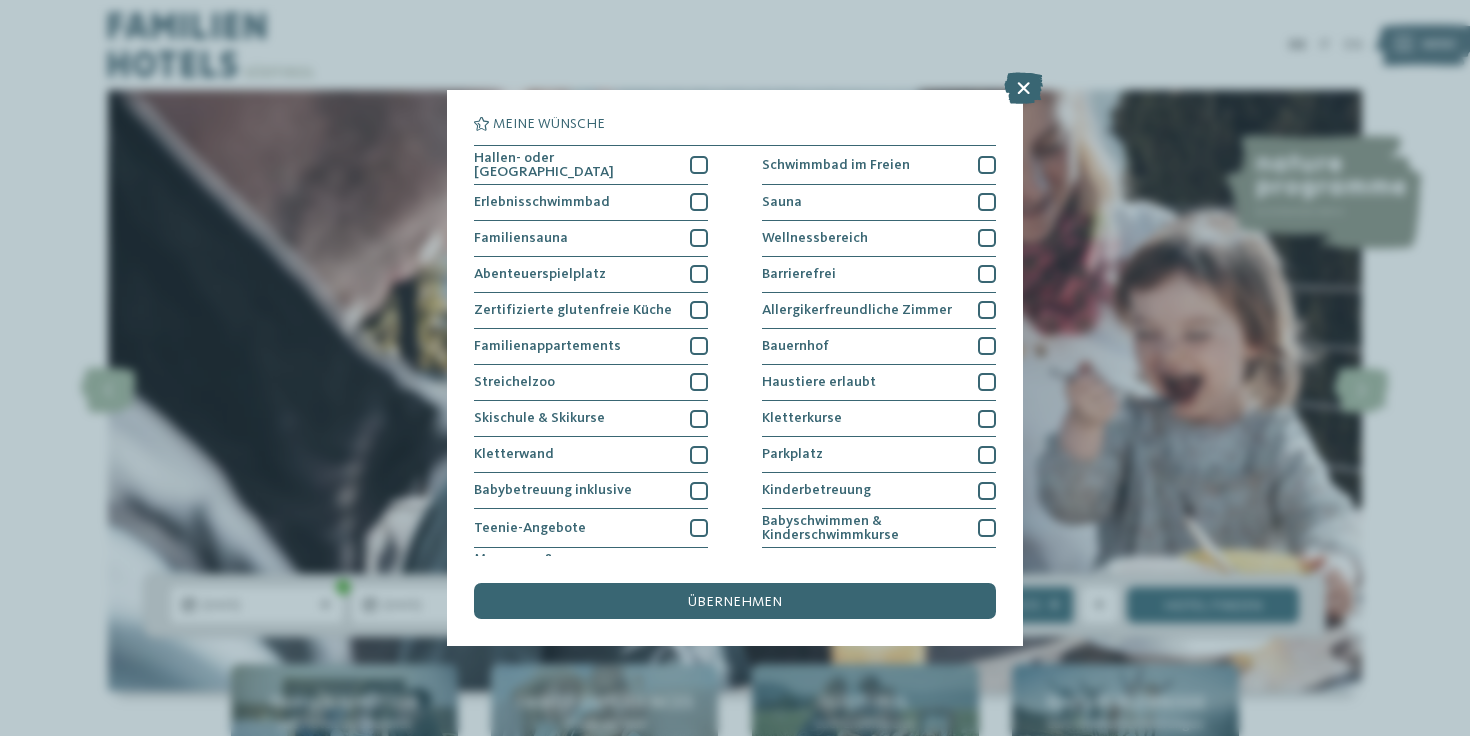 click on "übernehmen" at bounding box center (735, 602) 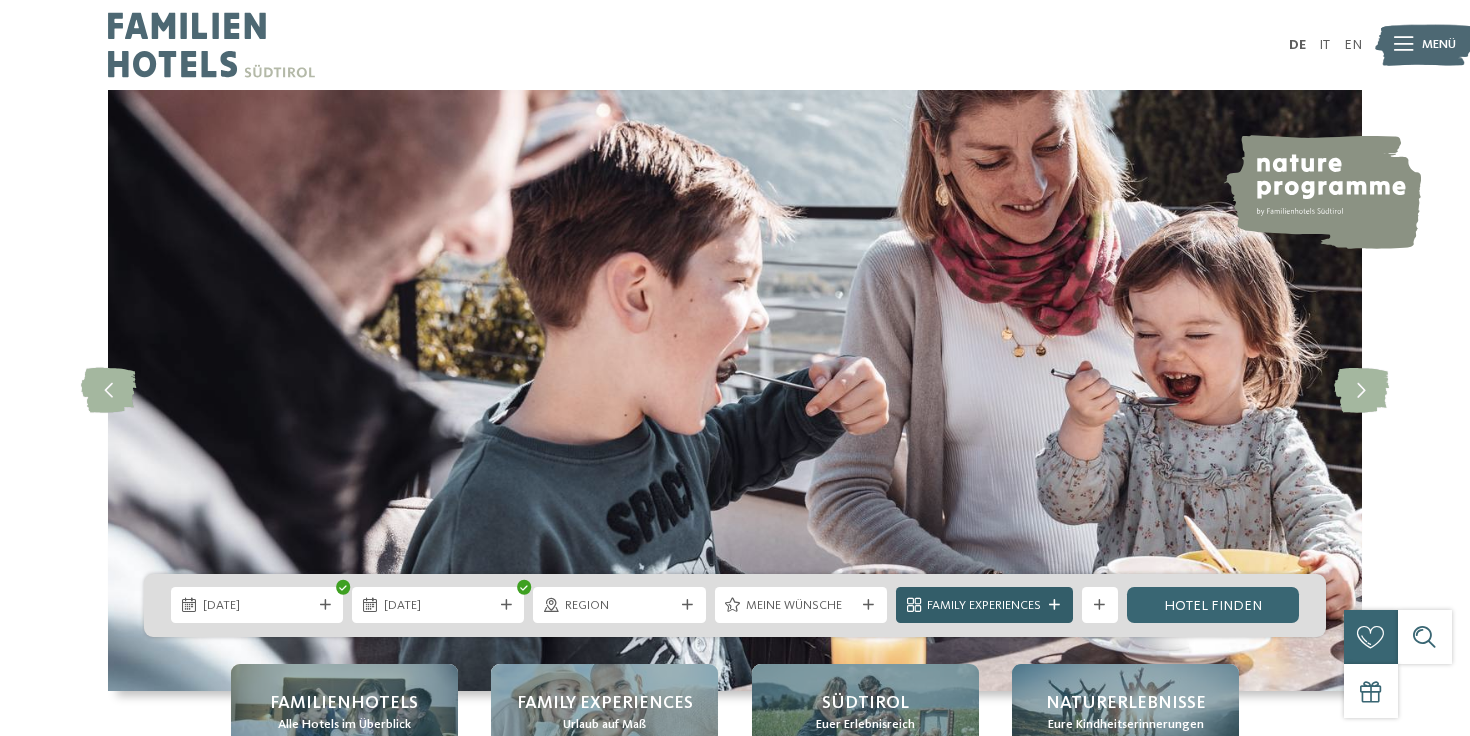 click on "Family Experiences" at bounding box center (984, 606) 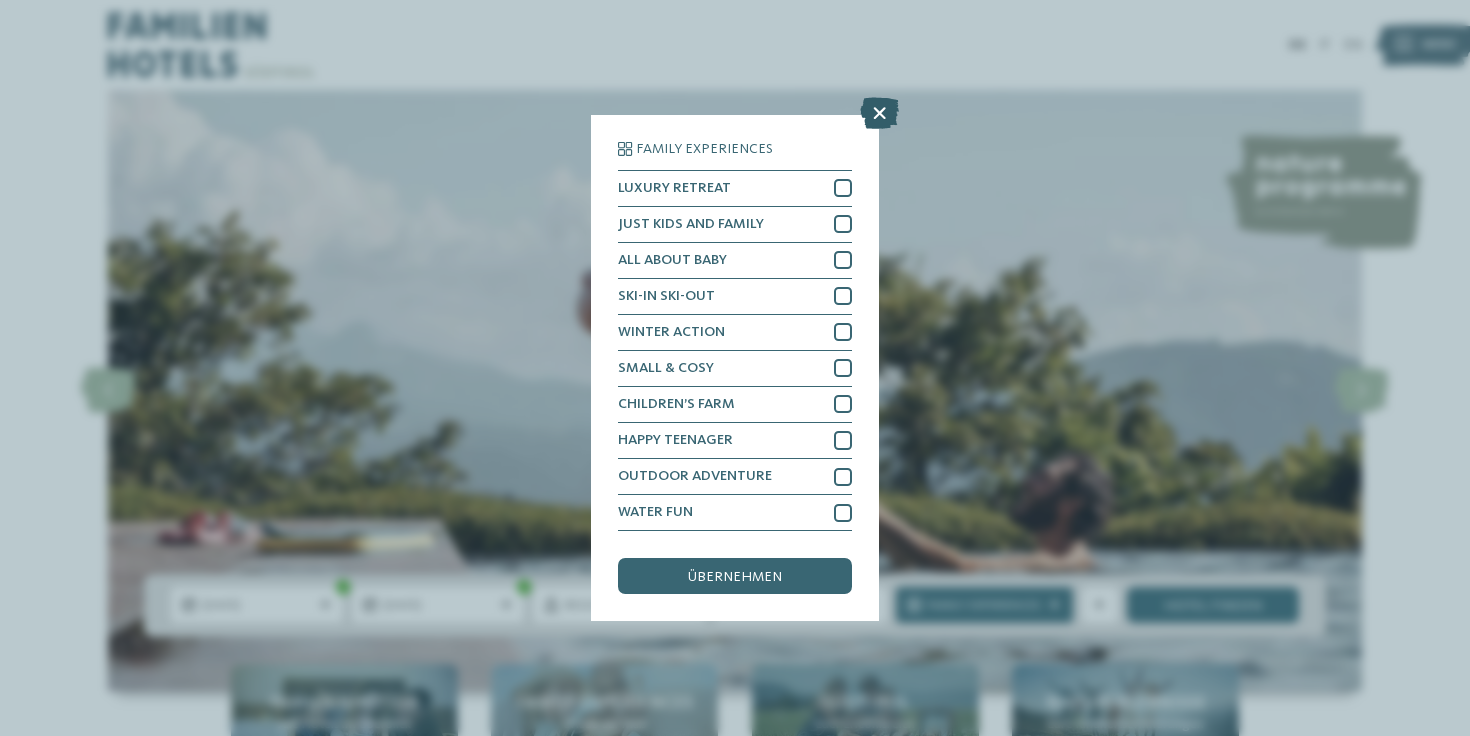 click at bounding box center (879, 113) 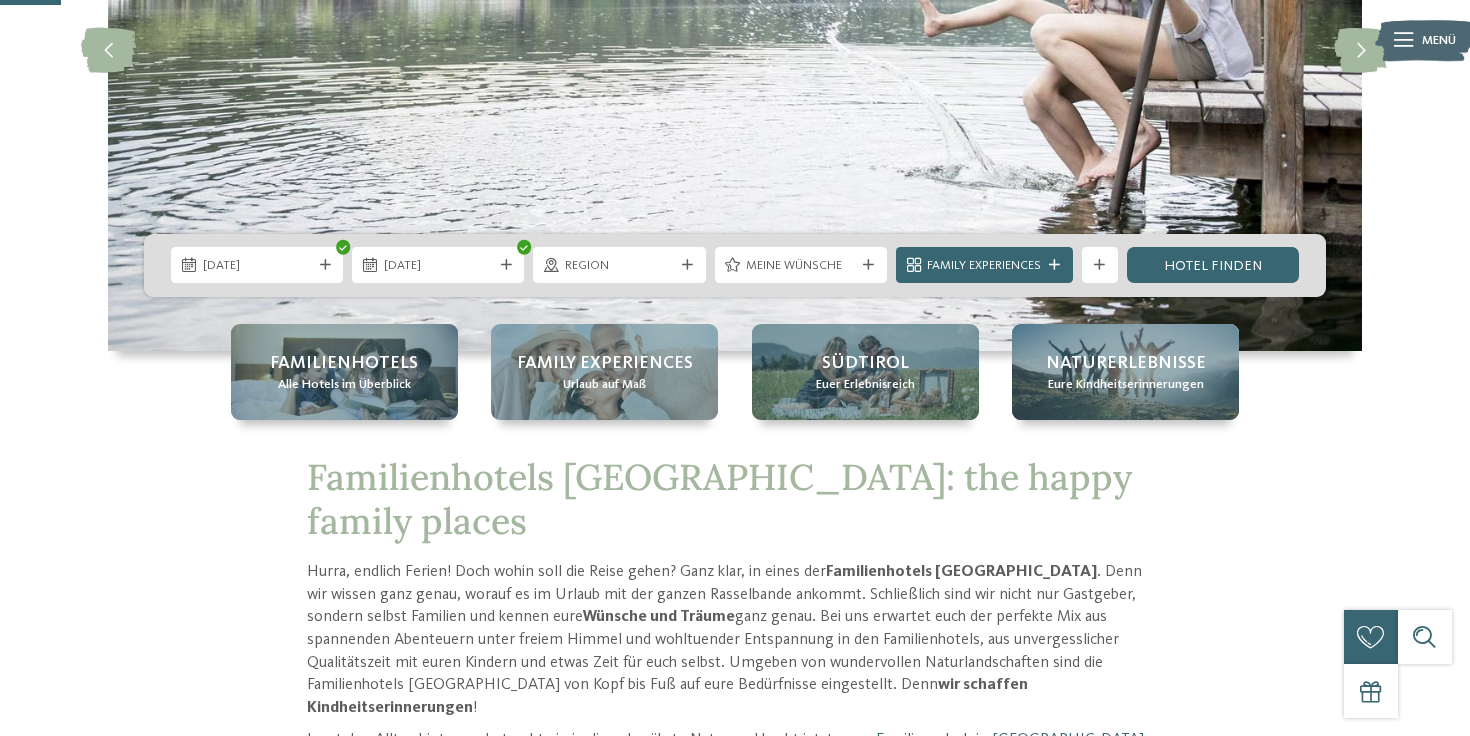 scroll, scrollTop: 344, scrollLeft: 0, axis: vertical 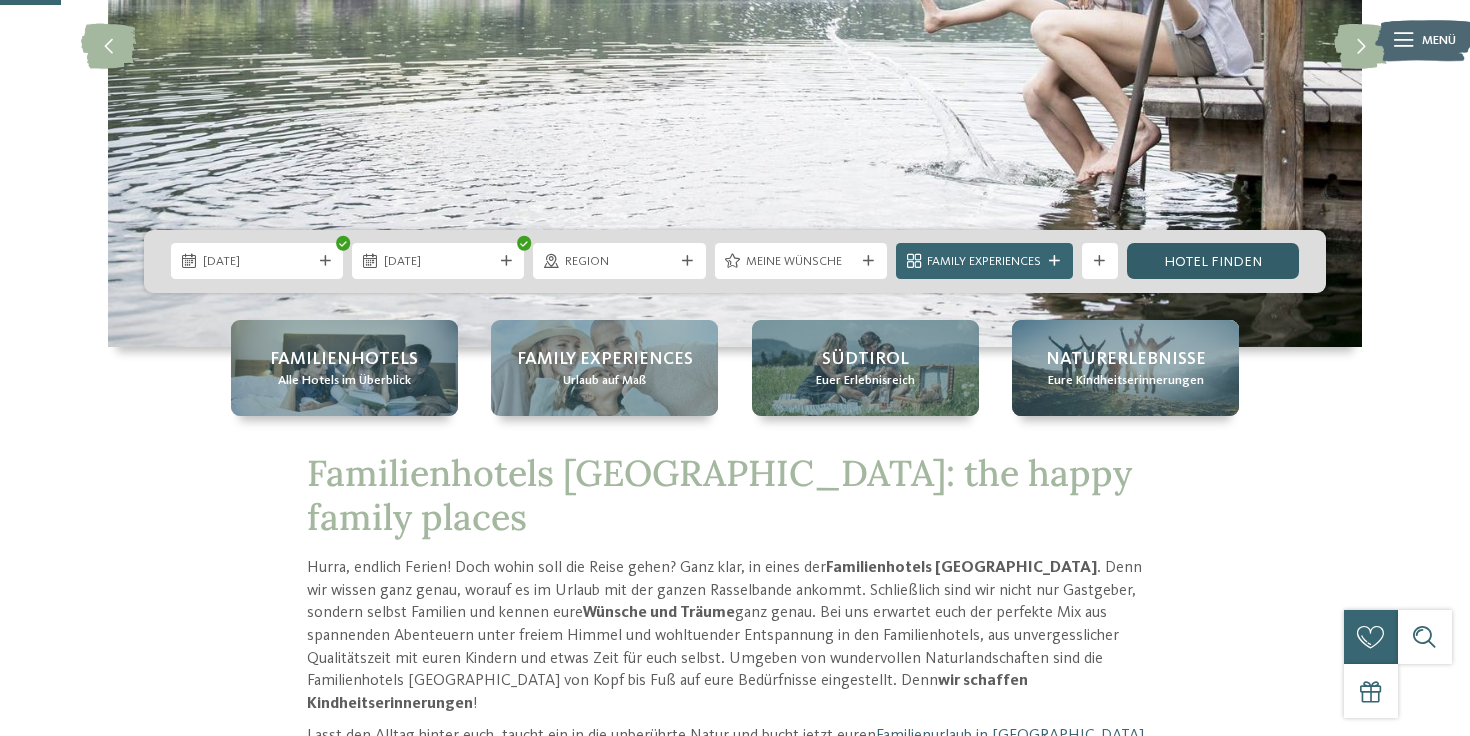 click on "Hotel finden" at bounding box center [1213, 261] 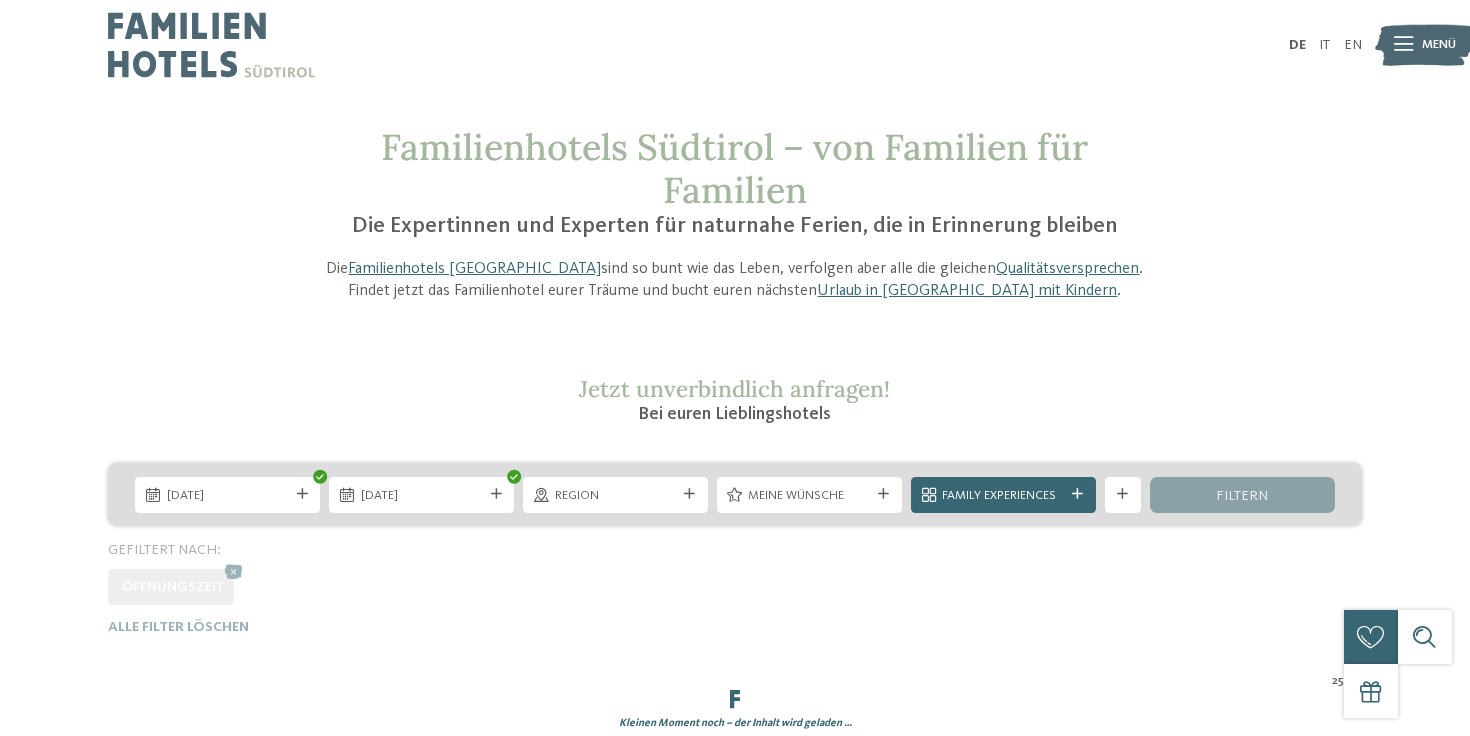 scroll, scrollTop: 0, scrollLeft: 0, axis: both 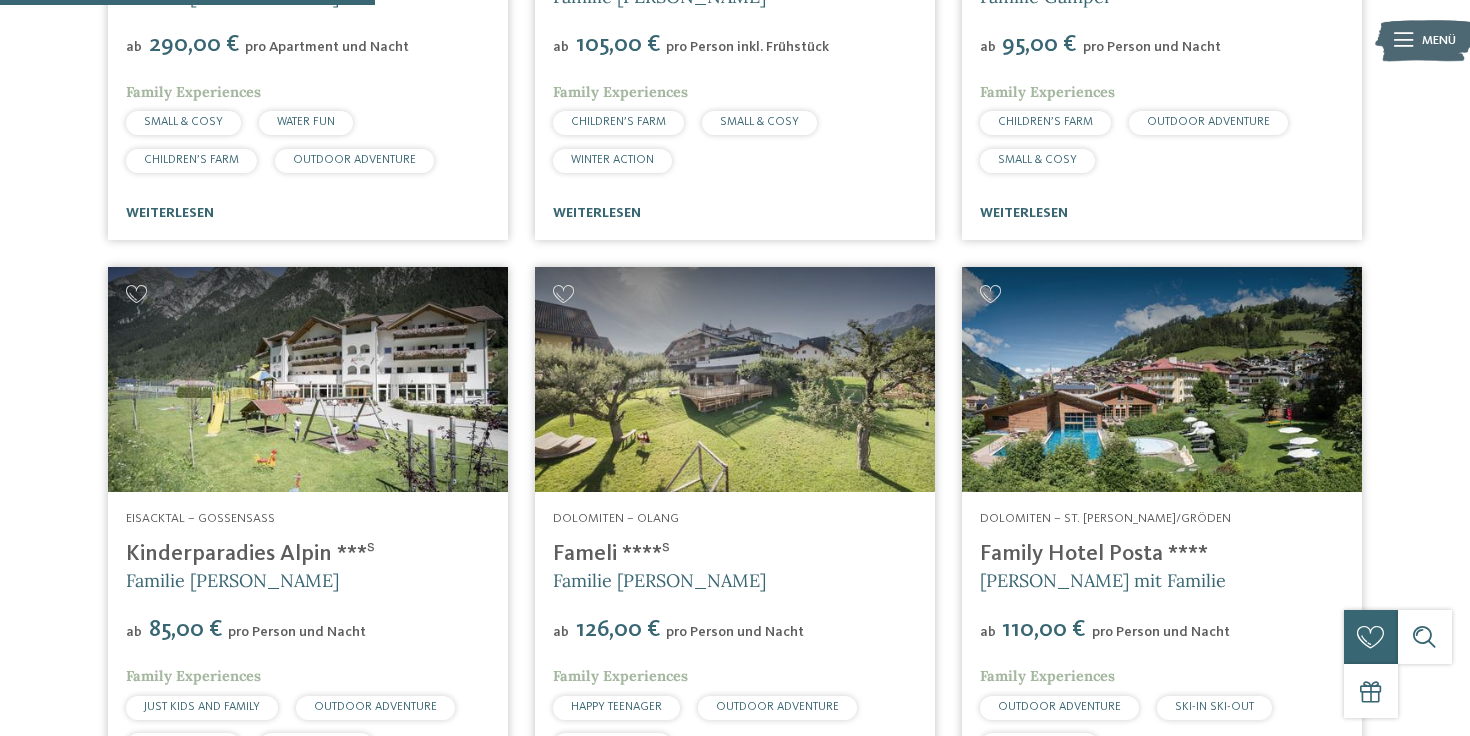 click on "25
/
27
NEU seit November 2024
Eisacktal – Mellaun, St. Andrä Brixen
AKI Family Resort PLOSE
Familie Sanoner
ab" at bounding box center [735, 1820] 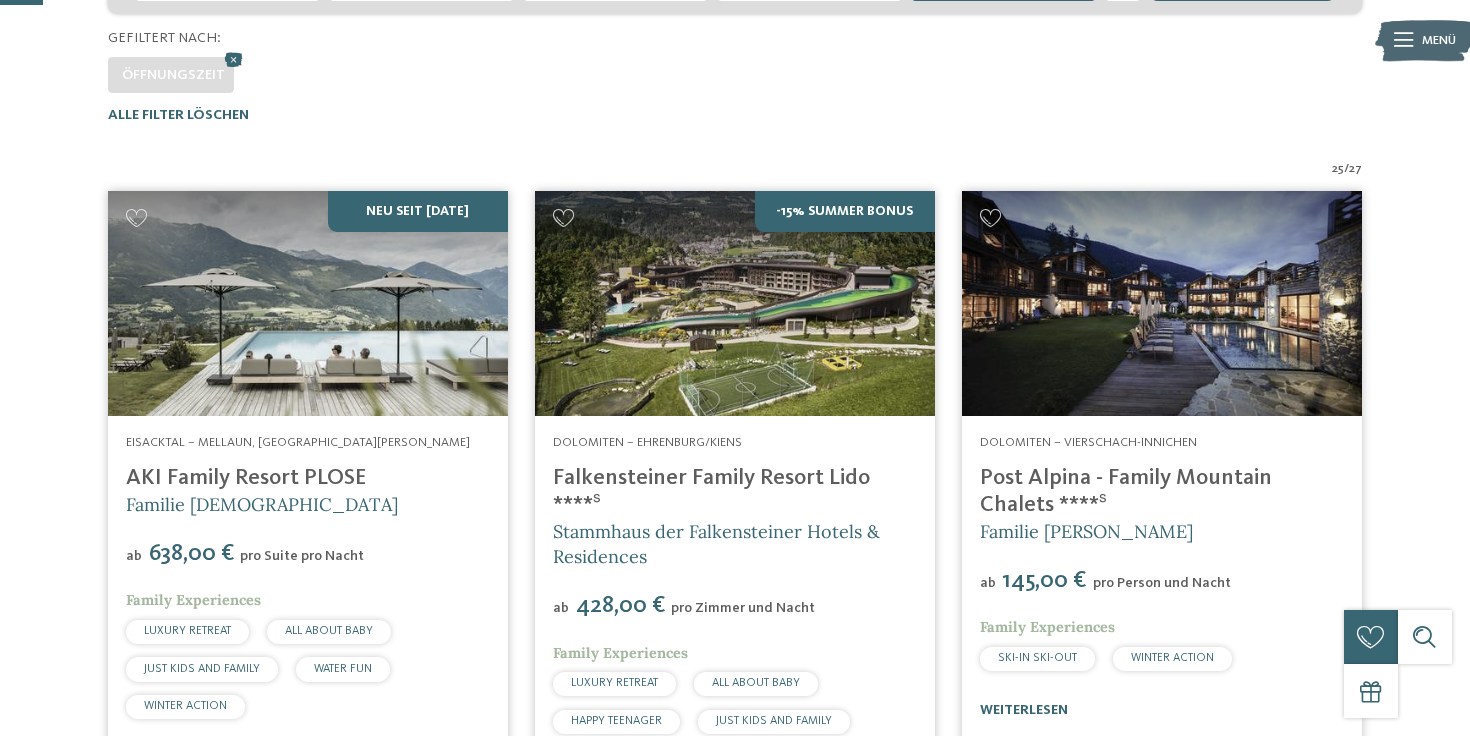 scroll, scrollTop: 0, scrollLeft: 0, axis: both 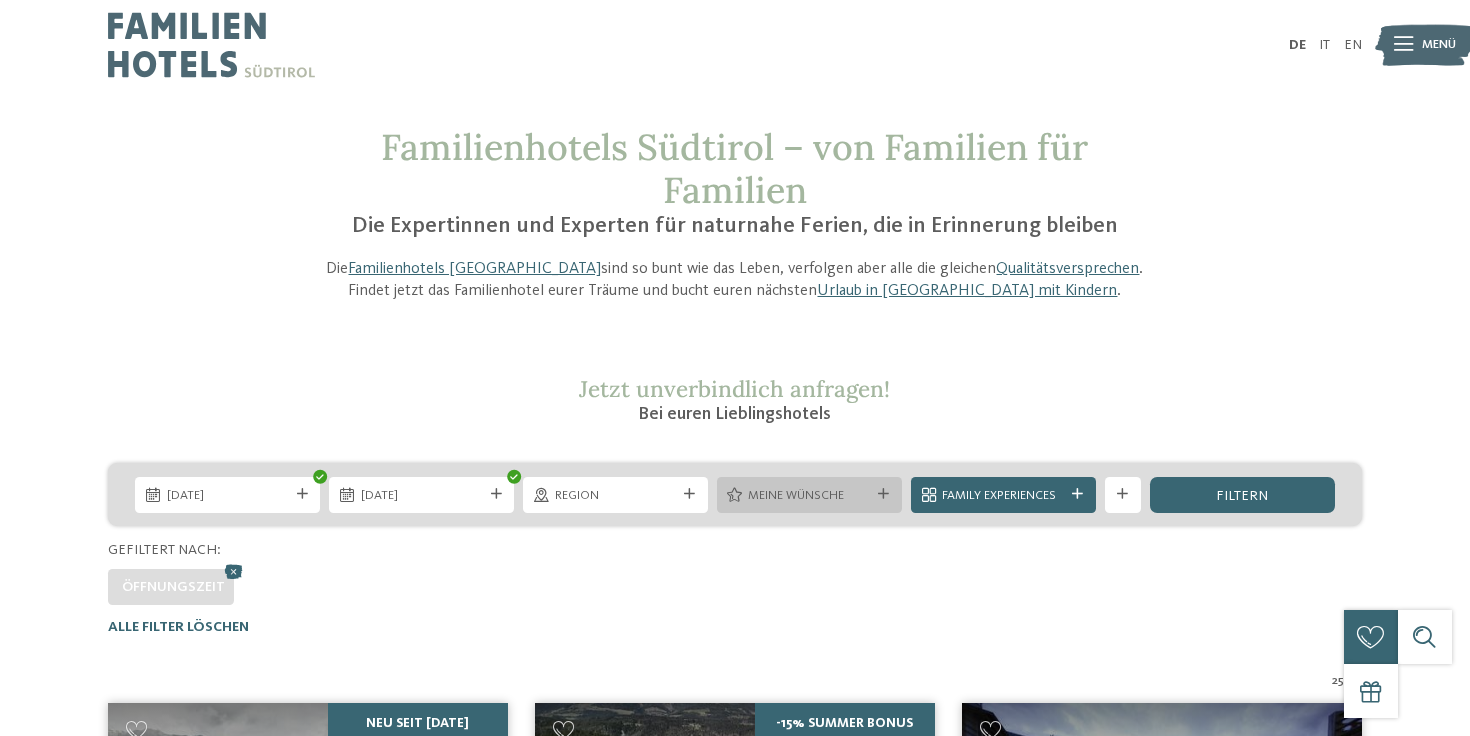 click on "Meine Wünsche" at bounding box center (809, 496) 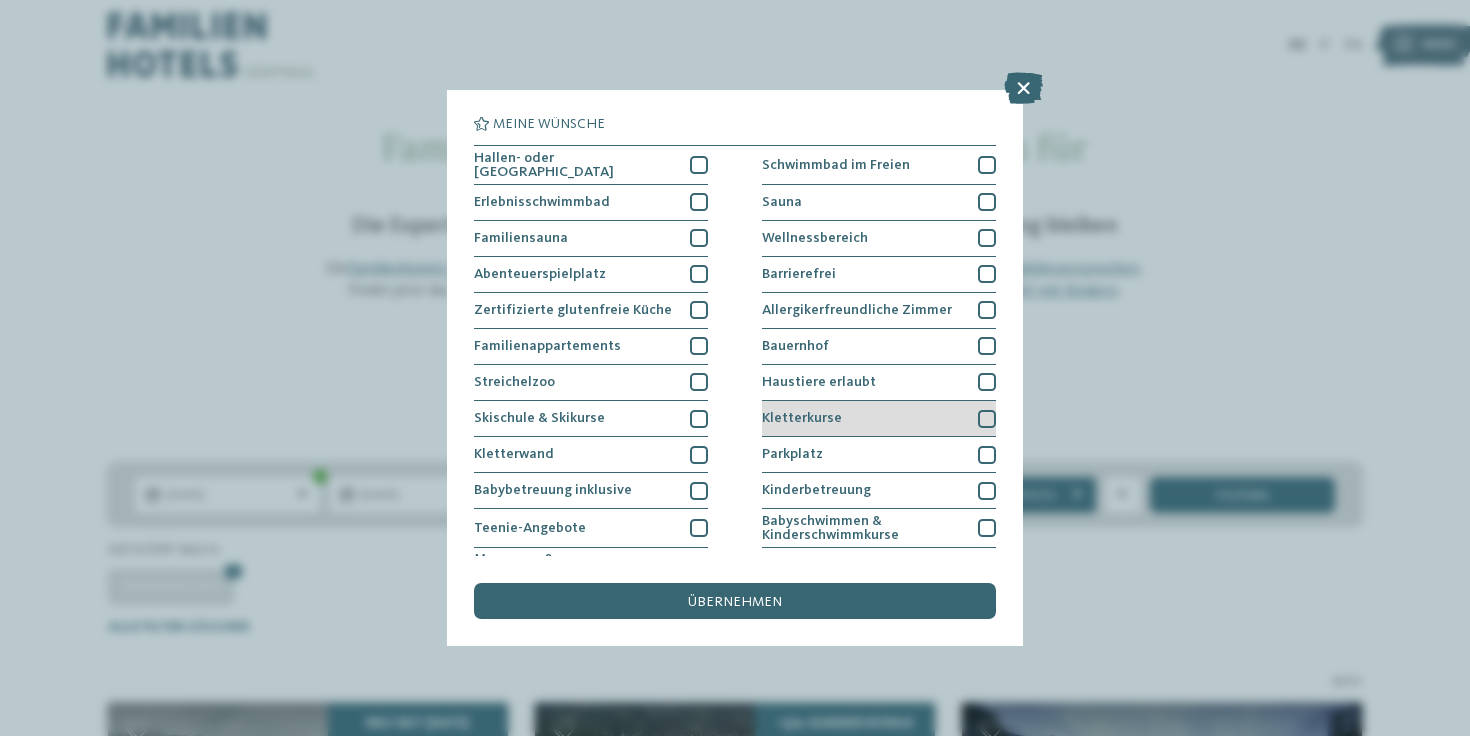 click on "Kletterkurse" at bounding box center (802, 418) 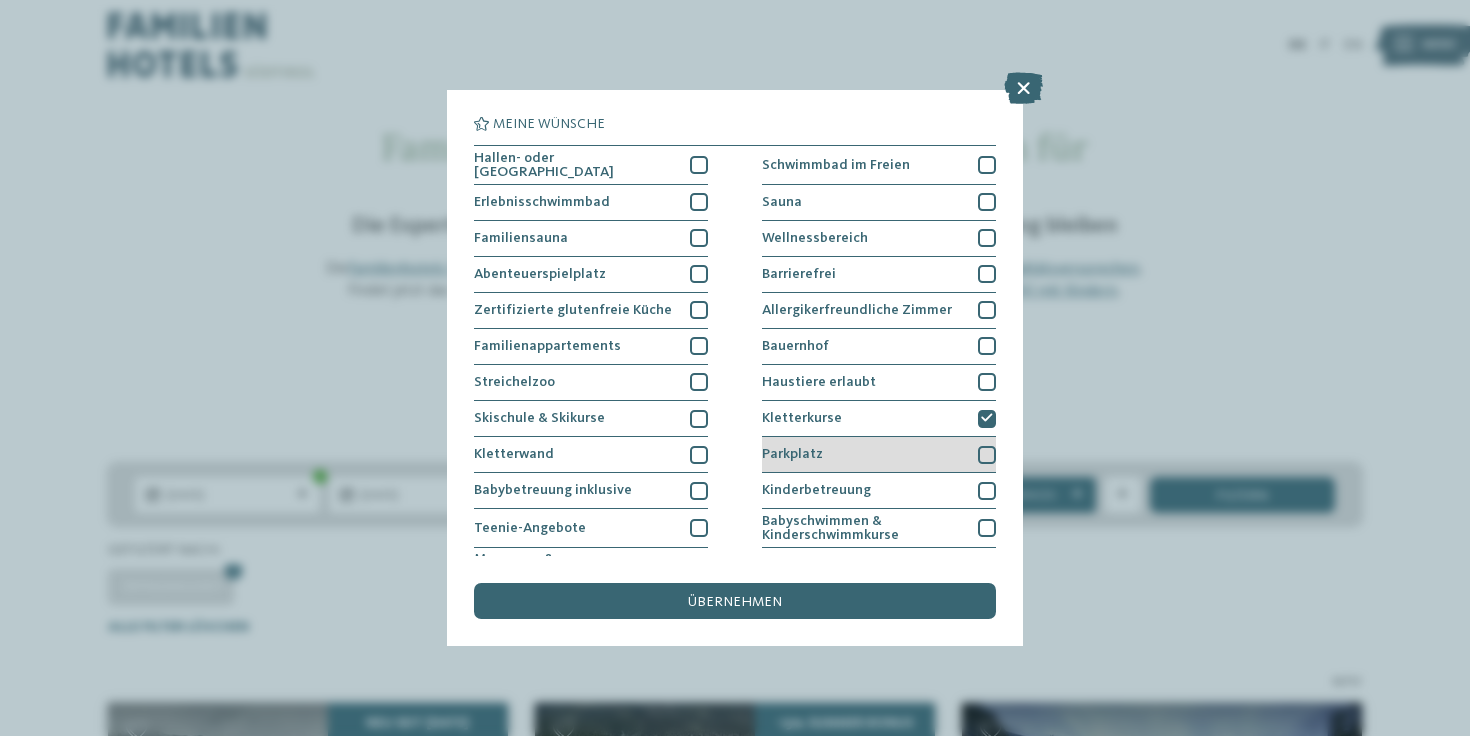 click on "Parkplatz" at bounding box center (879, 455) 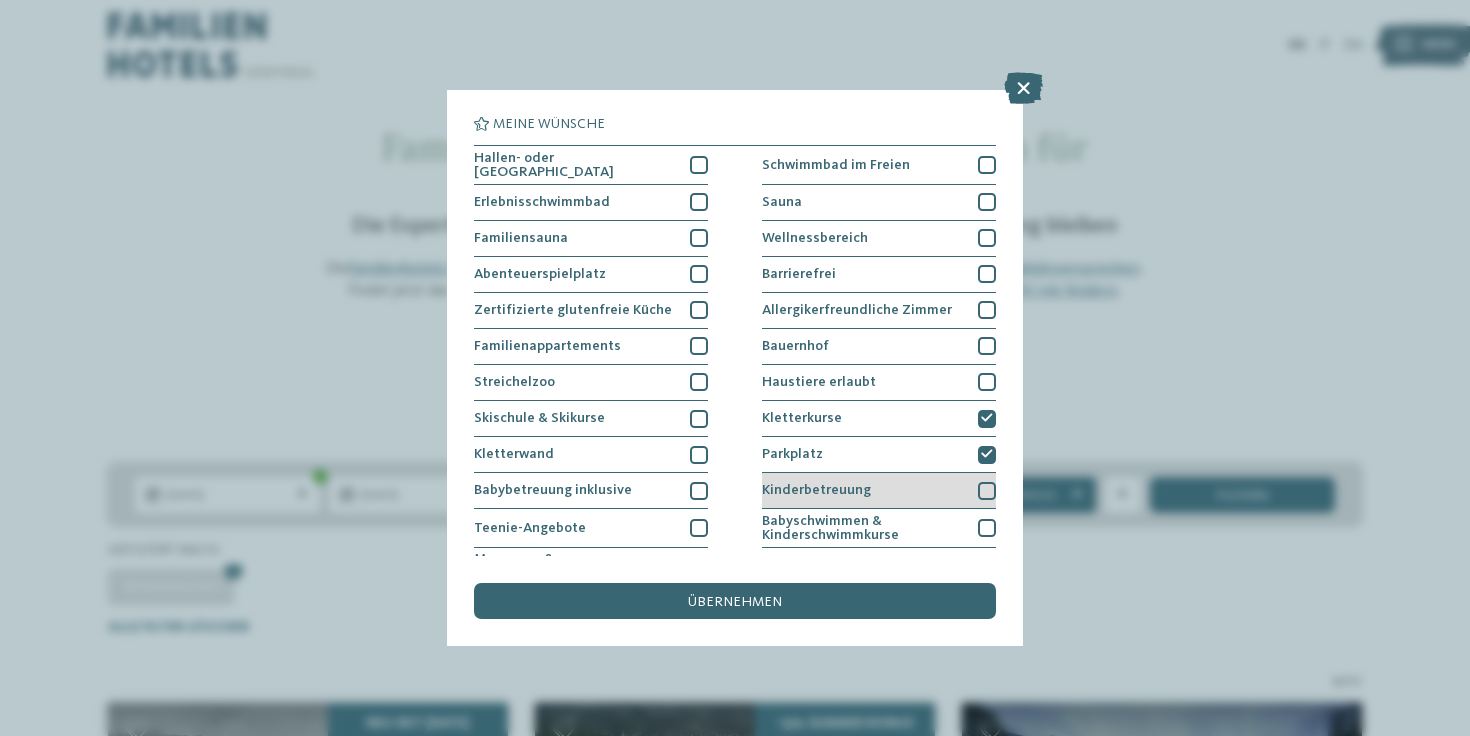 click on "Kinderbetreuung" at bounding box center [879, 491] 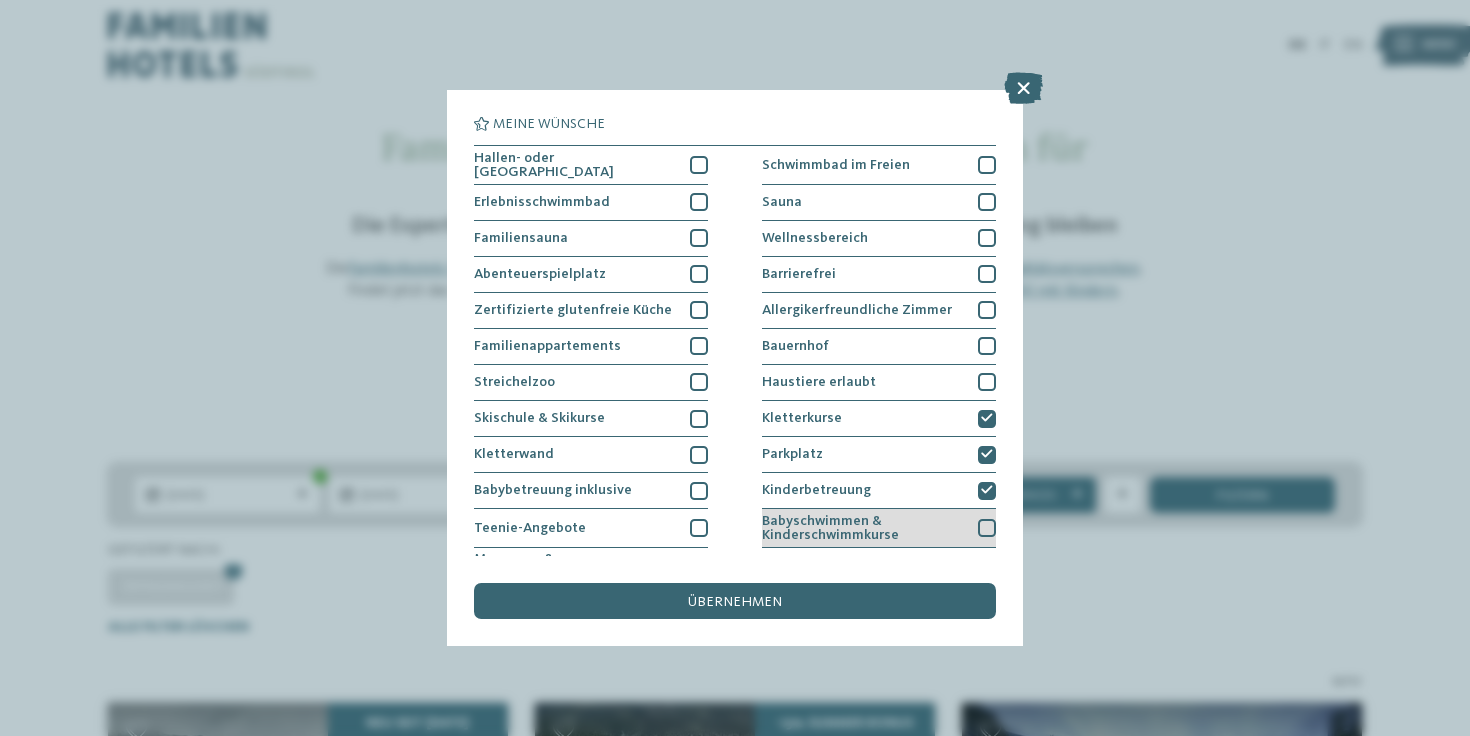 click on "Babyschwimmen & Kinderschwimmkurse" at bounding box center (863, 528) 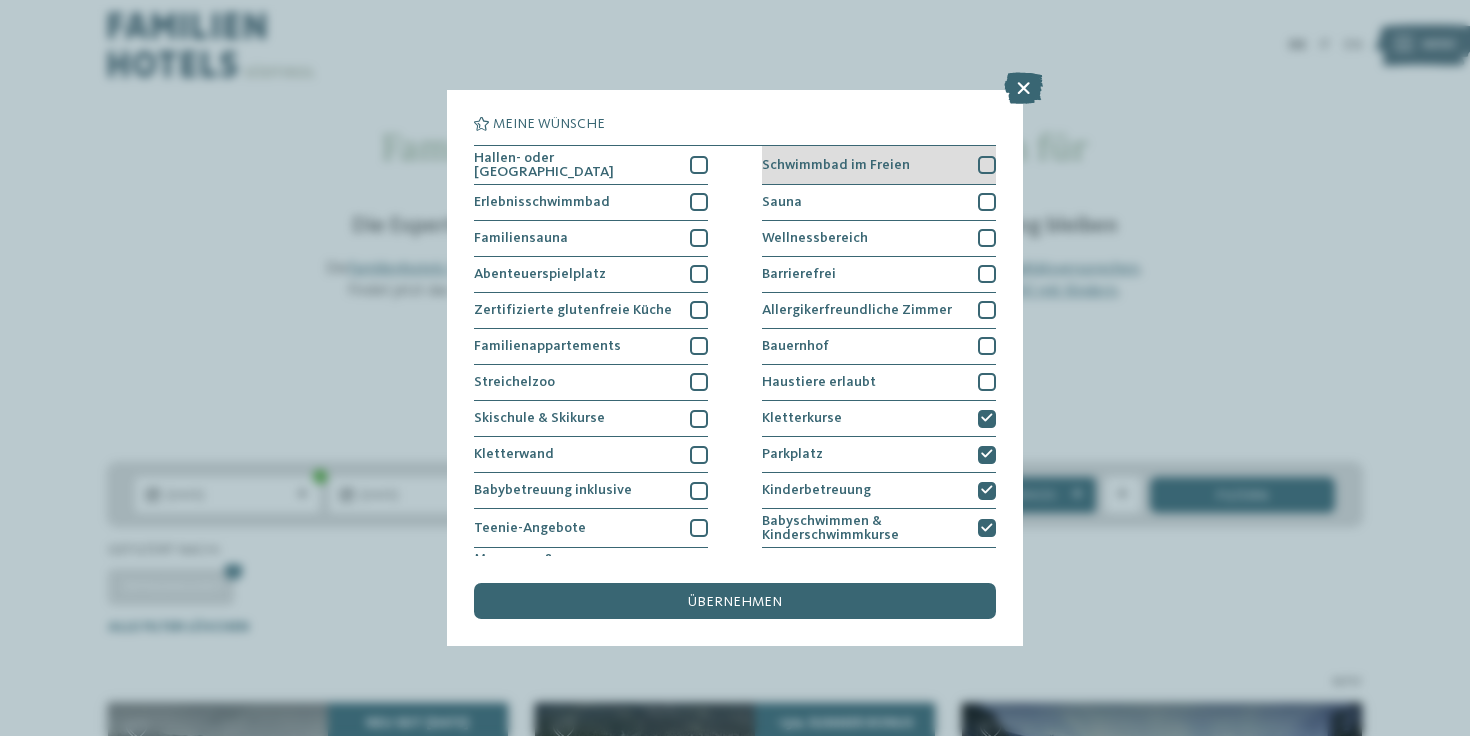click on "Schwimmbad im Freien" at bounding box center (836, 165) 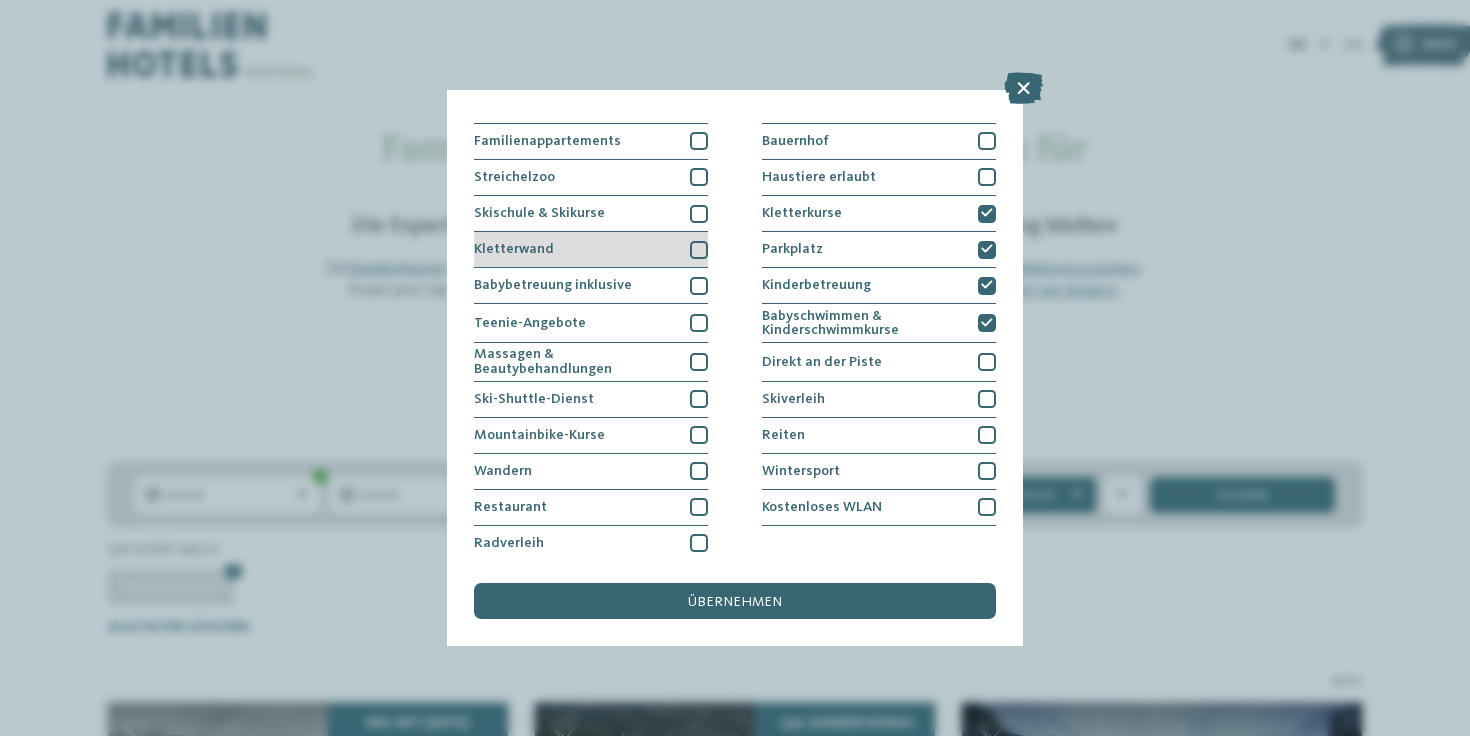 scroll, scrollTop: 208, scrollLeft: 0, axis: vertical 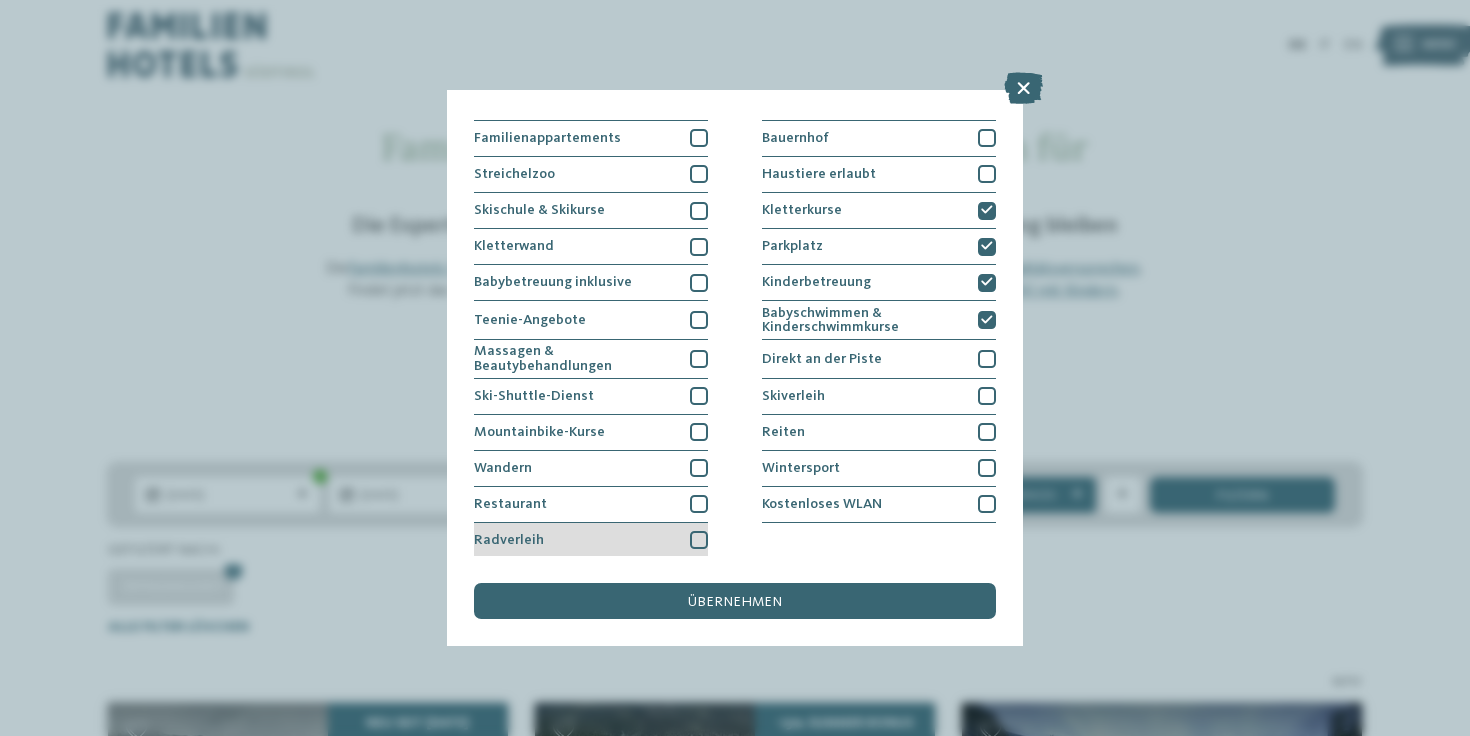 click on "Radverleih" at bounding box center (509, 540) 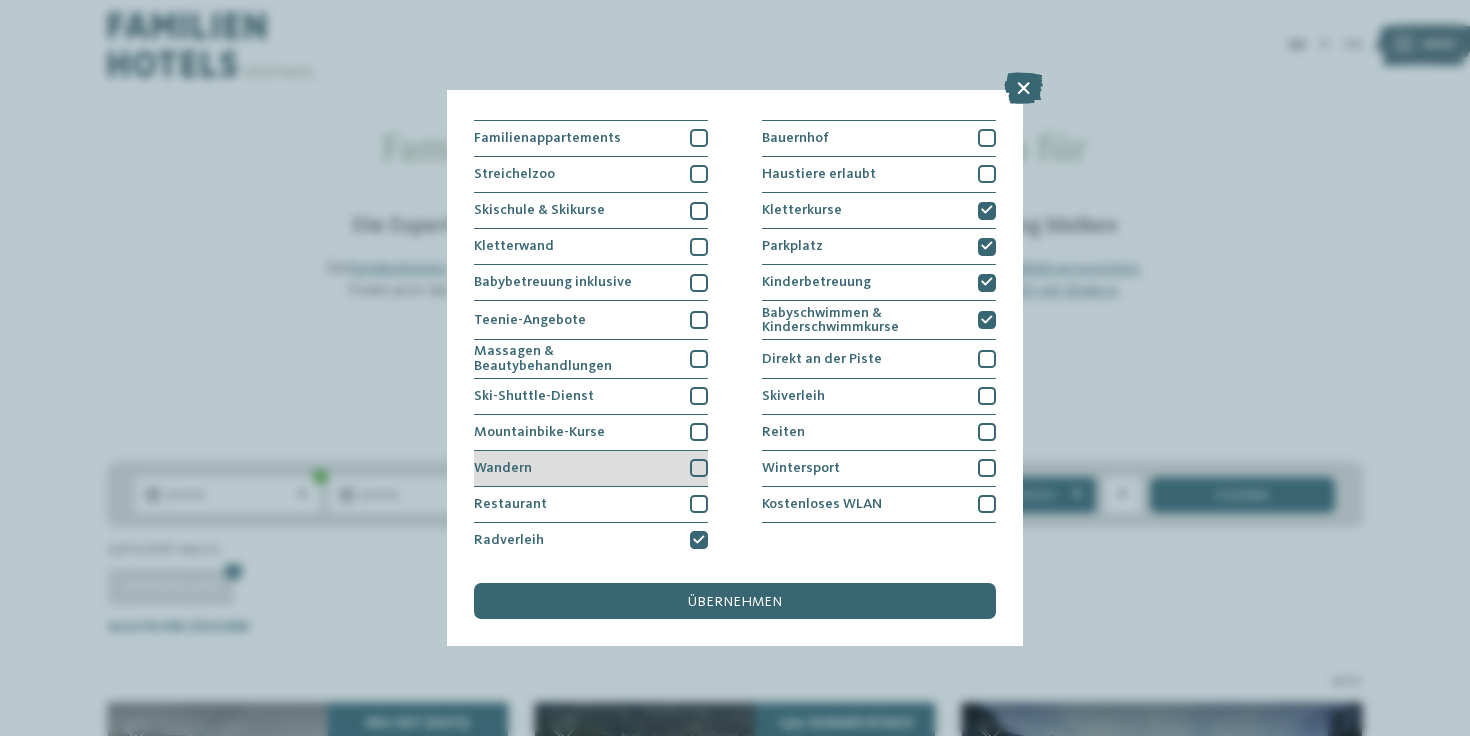 click on "Wandern" at bounding box center (591, 469) 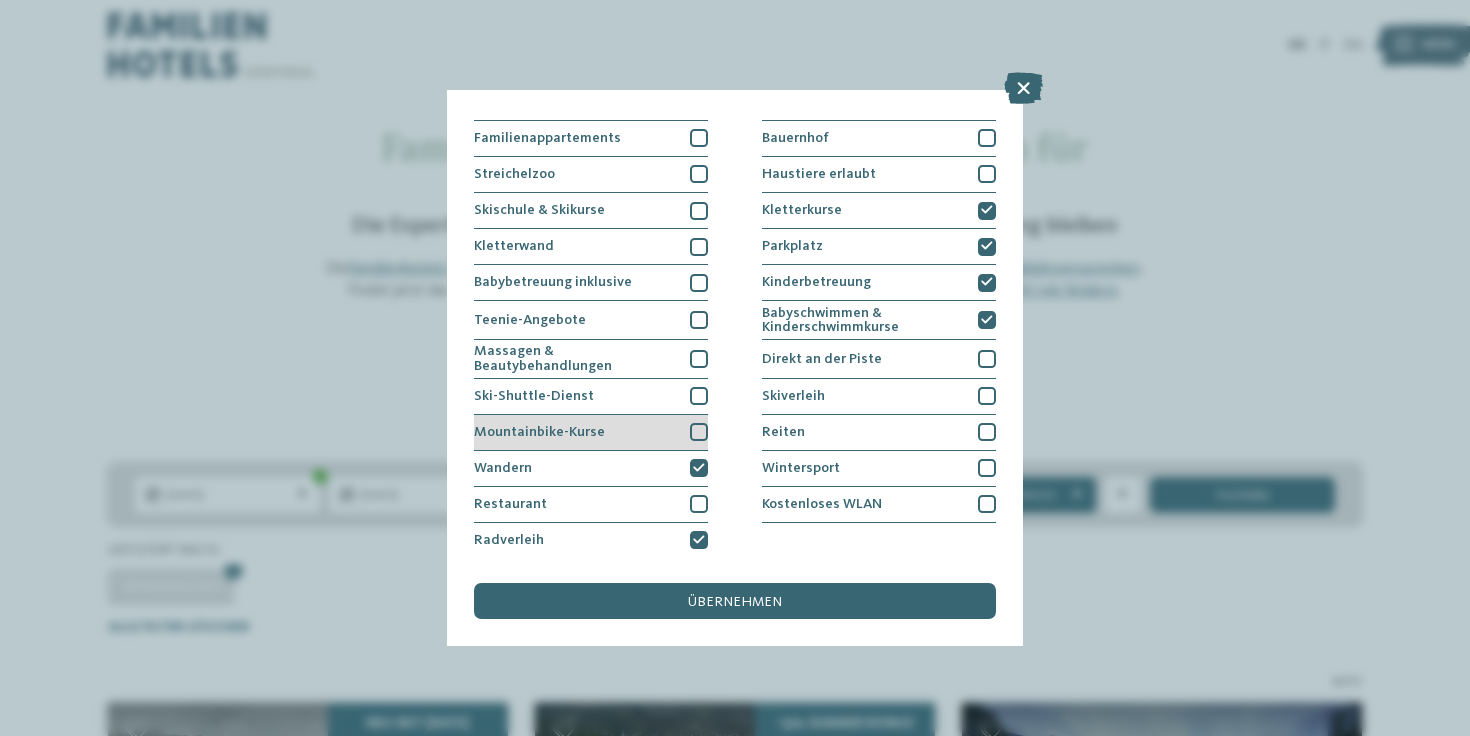 click on "Mountainbike-Kurse" at bounding box center (539, 432) 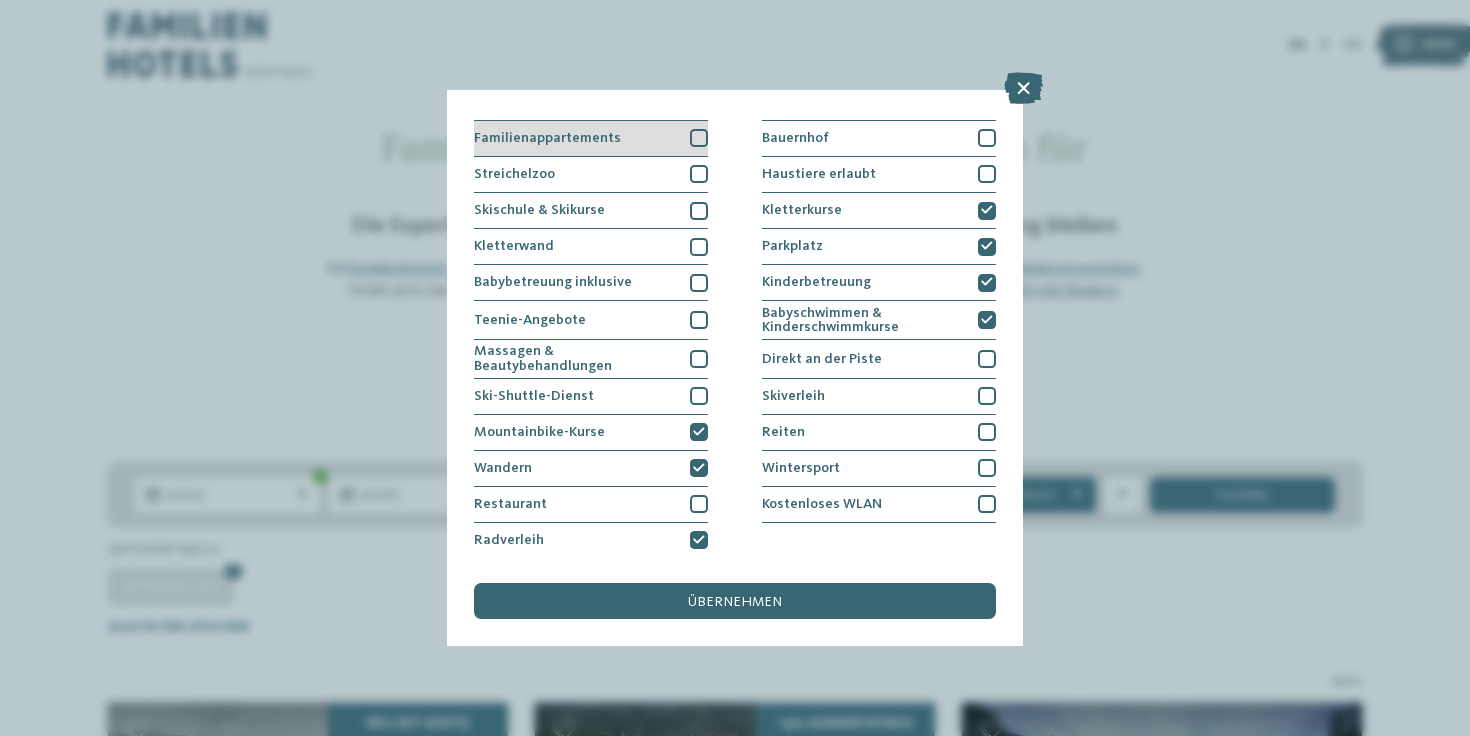 click on "Familienappartements" at bounding box center (591, 139) 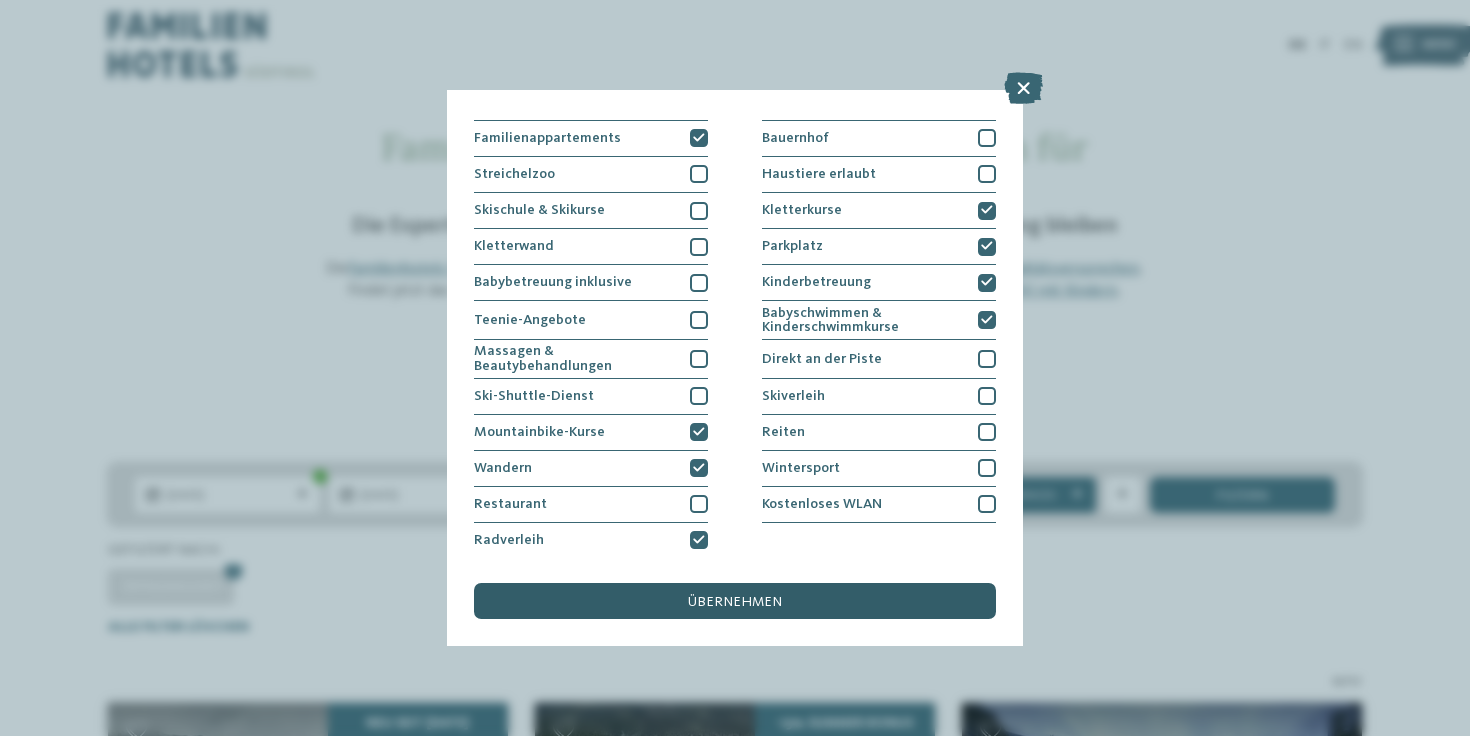 click on "übernehmen" at bounding box center [735, 602] 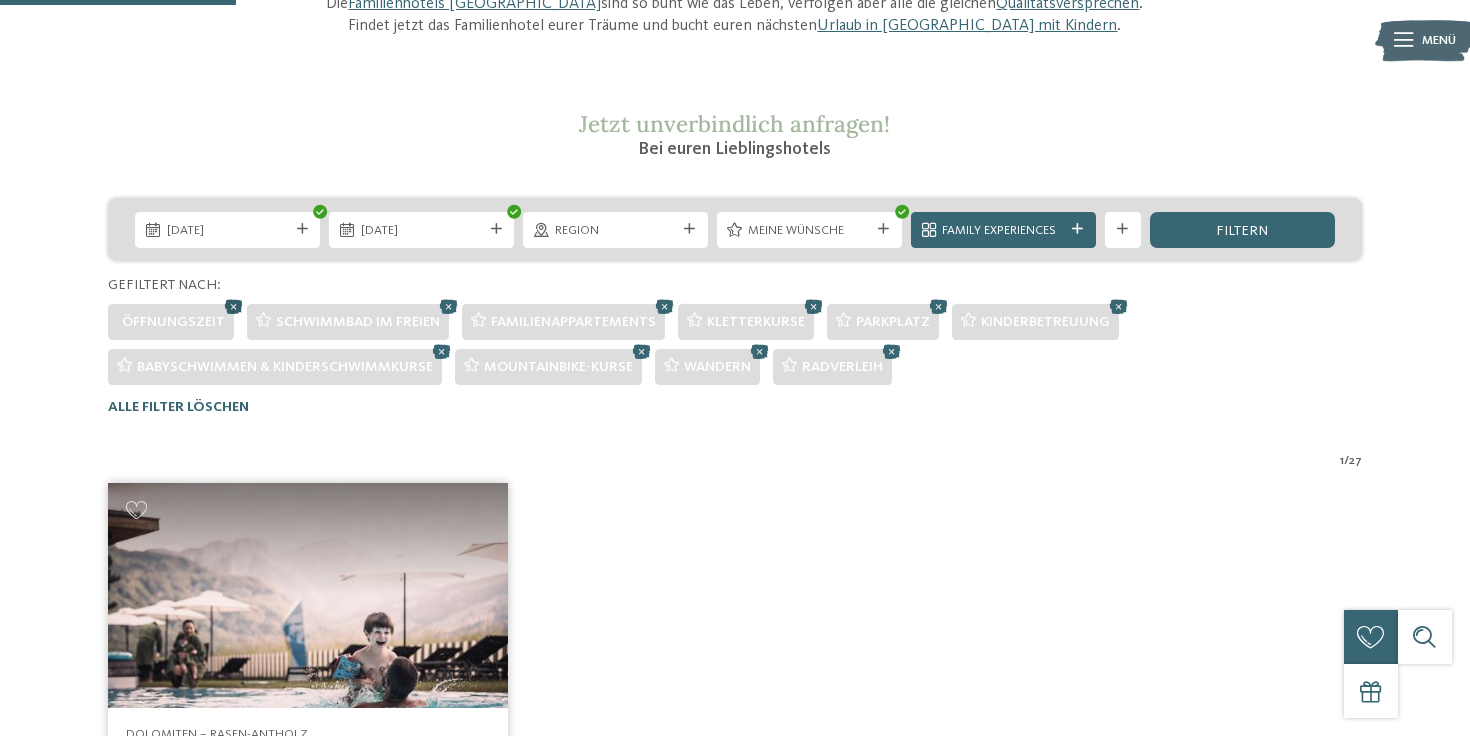 scroll, scrollTop: 288, scrollLeft: 0, axis: vertical 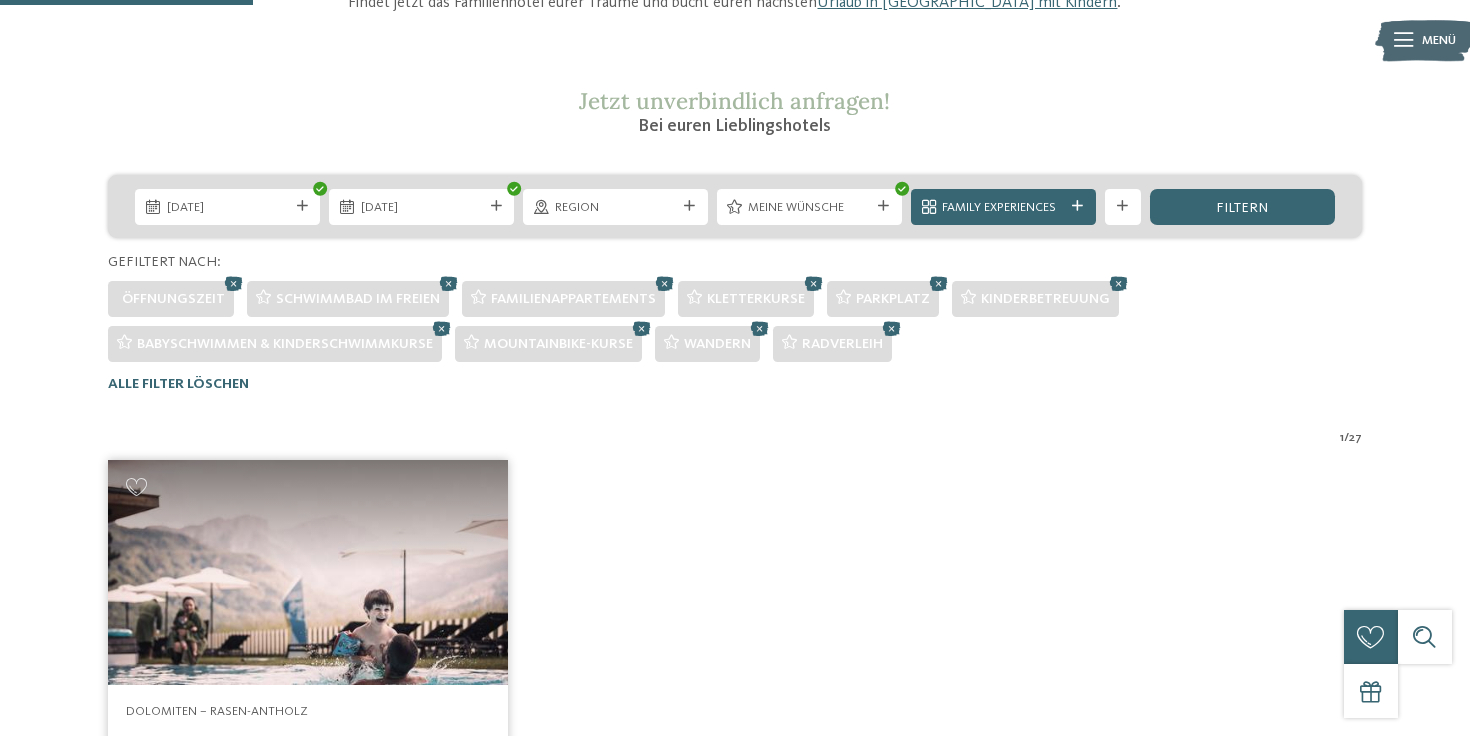 click at bounding box center [308, 572] 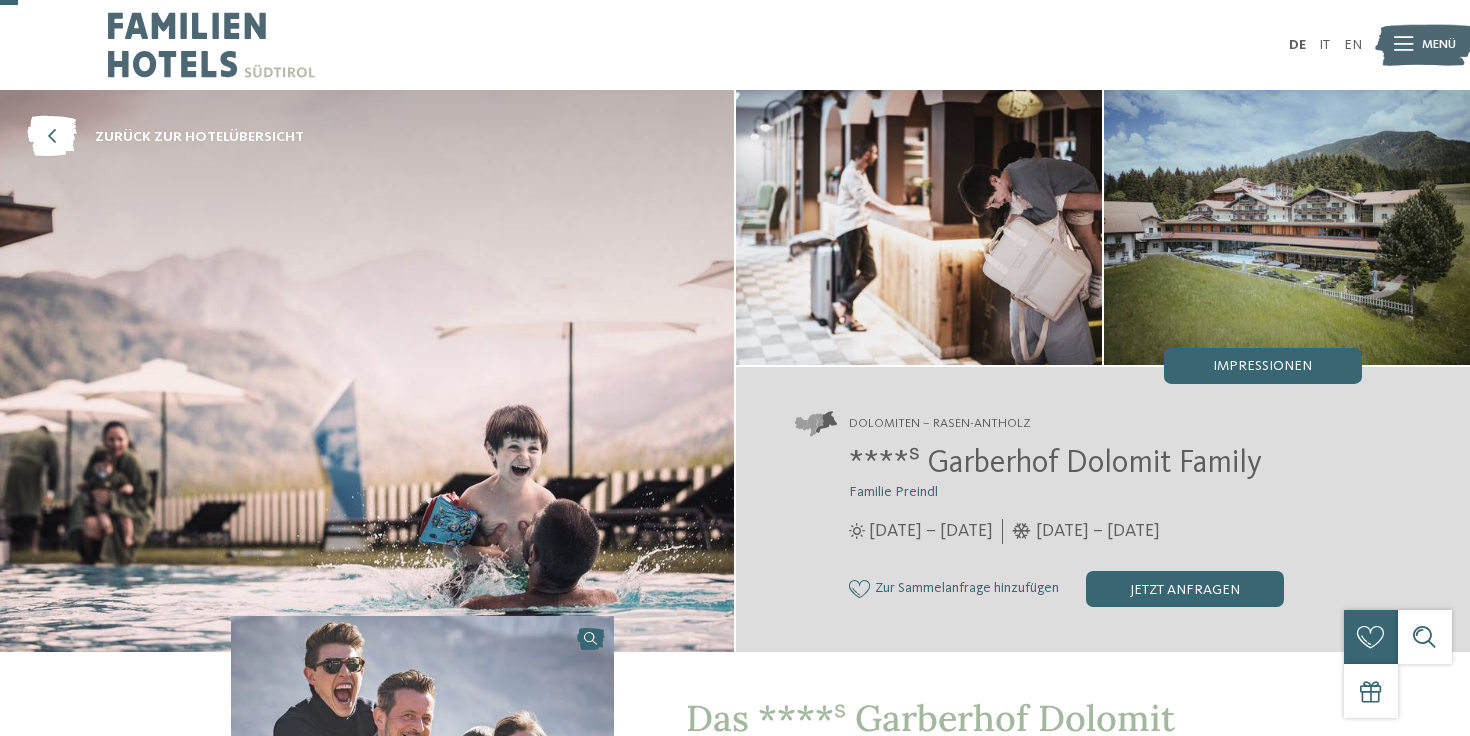 scroll, scrollTop: 77, scrollLeft: 0, axis: vertical 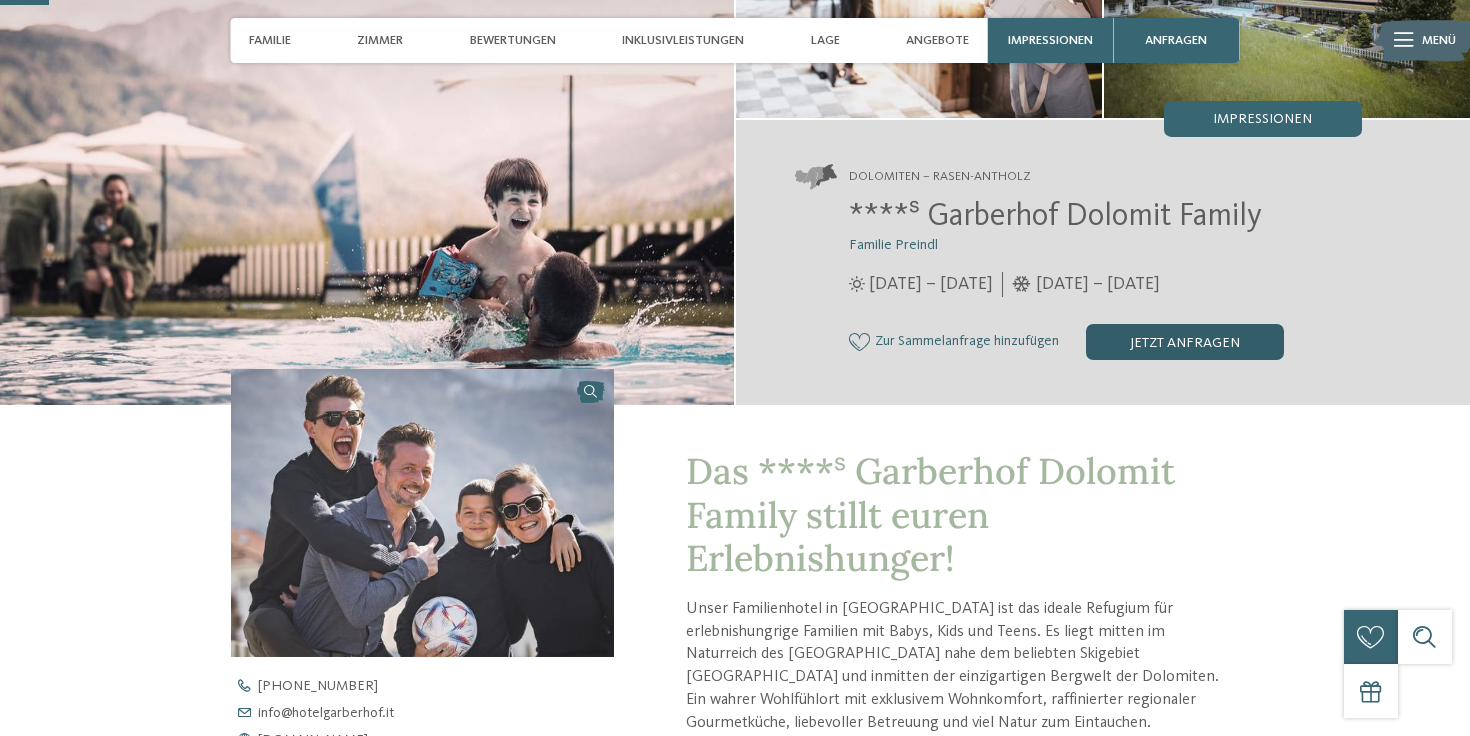 click on "jetzt anfragen" at bounding box center [1185, 342] 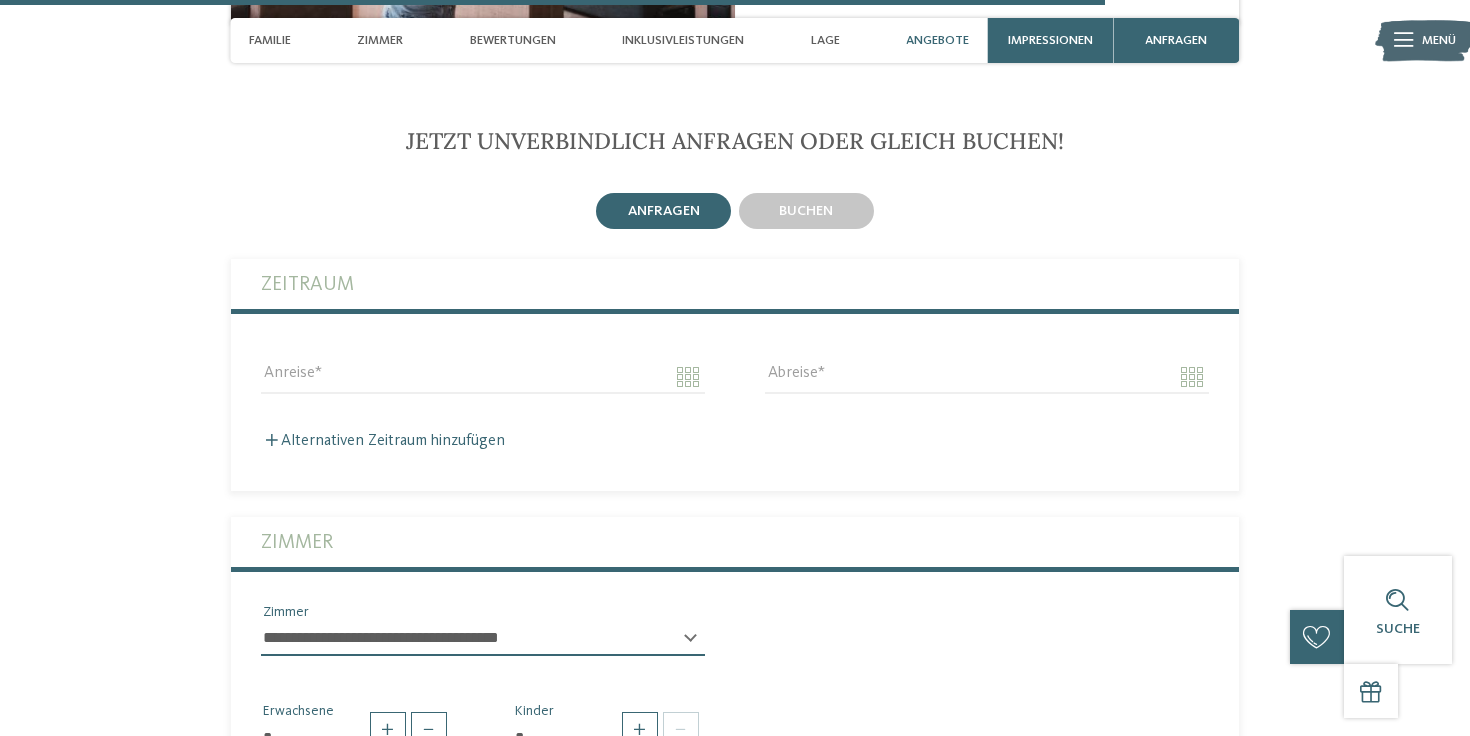 scroll, scrollTop: 5619, scrollLeft: 0, axis: vertical 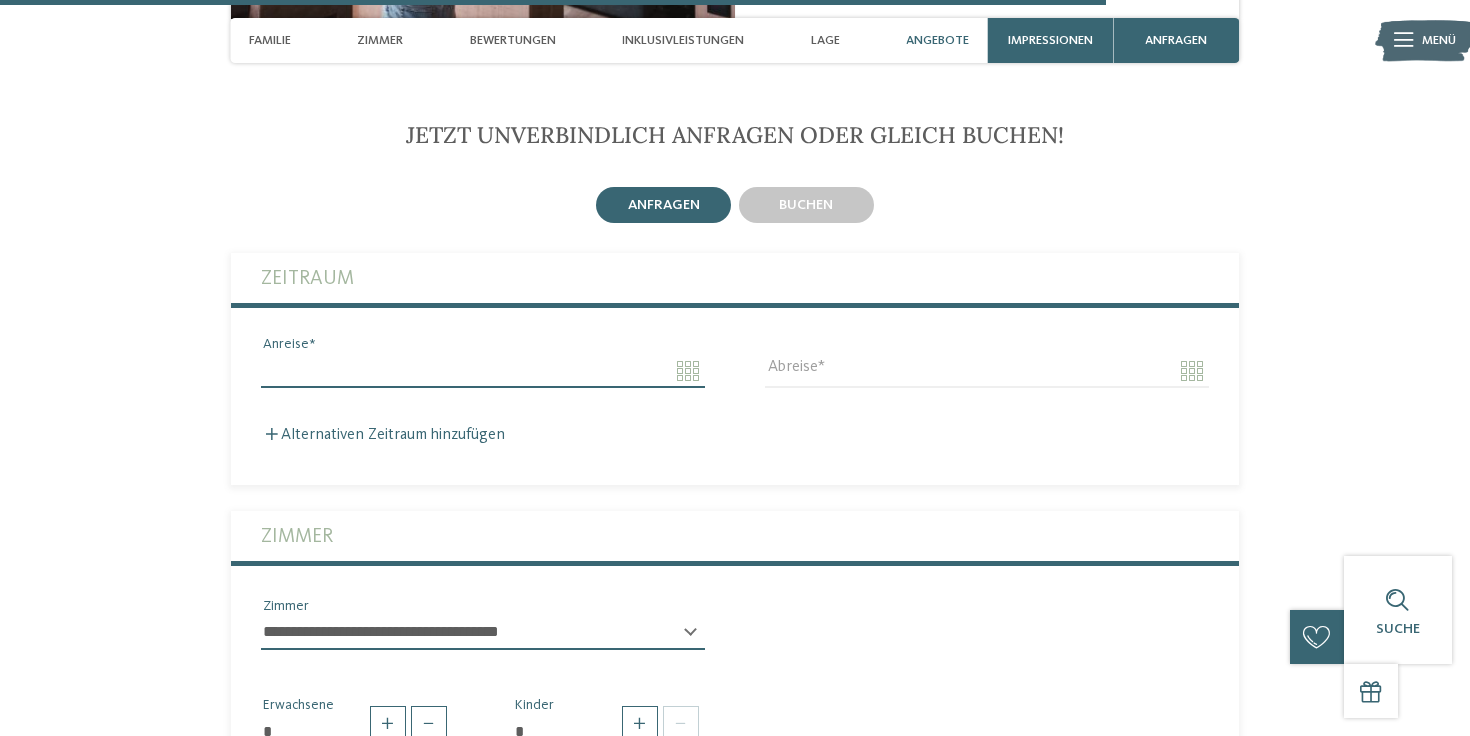 click on "Anreise" at bounding box center (483, 371) 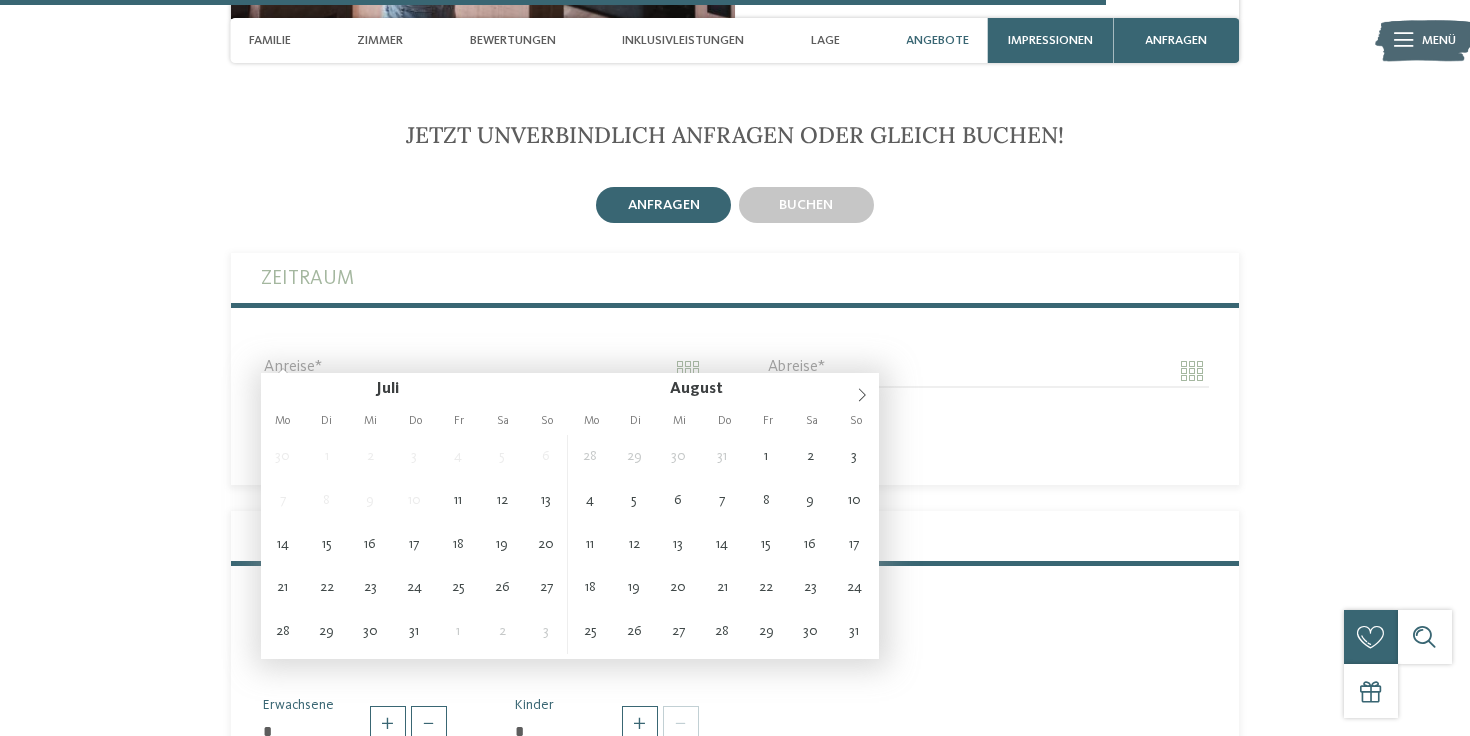 type on "**********" 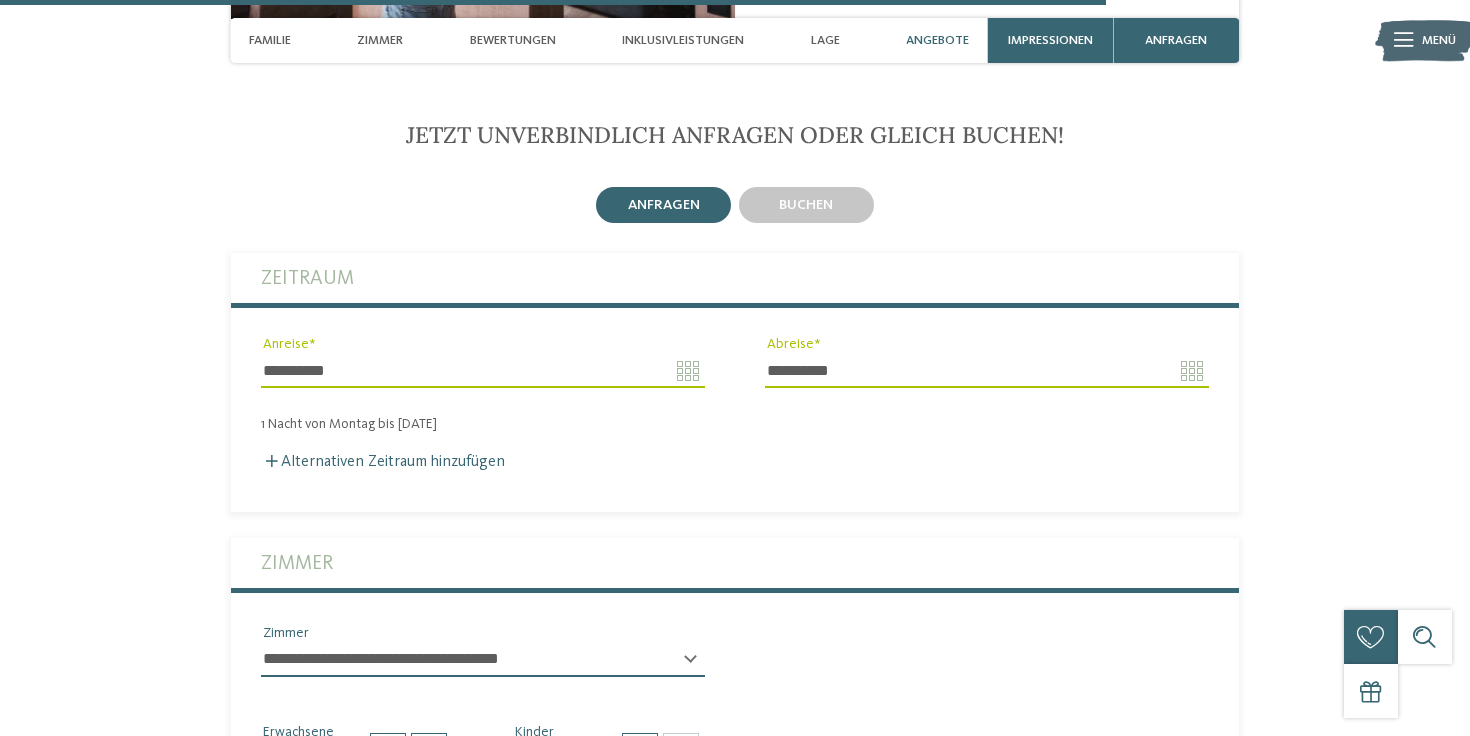 click on "**********" at bounding box center [987, 371] 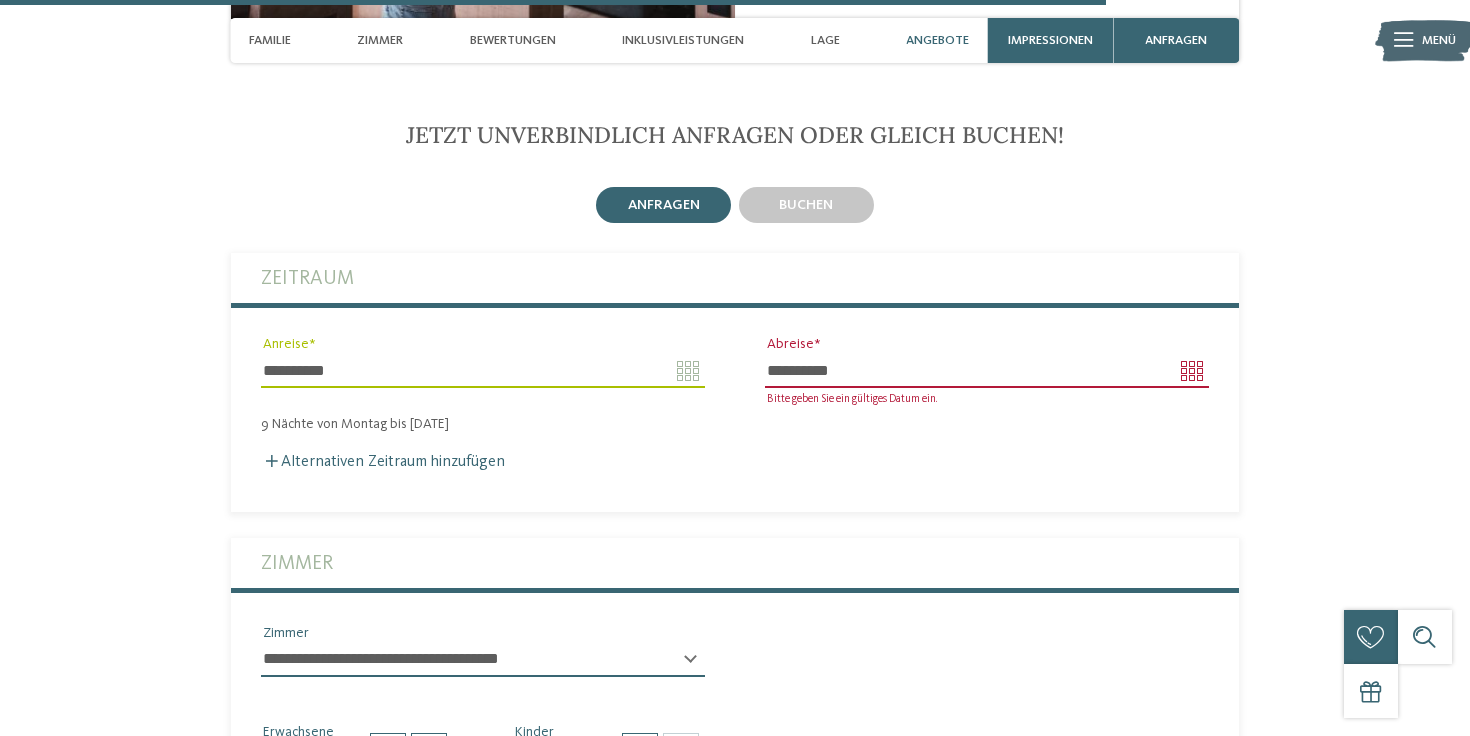 click on "**********" at bounding box center [987, 371] 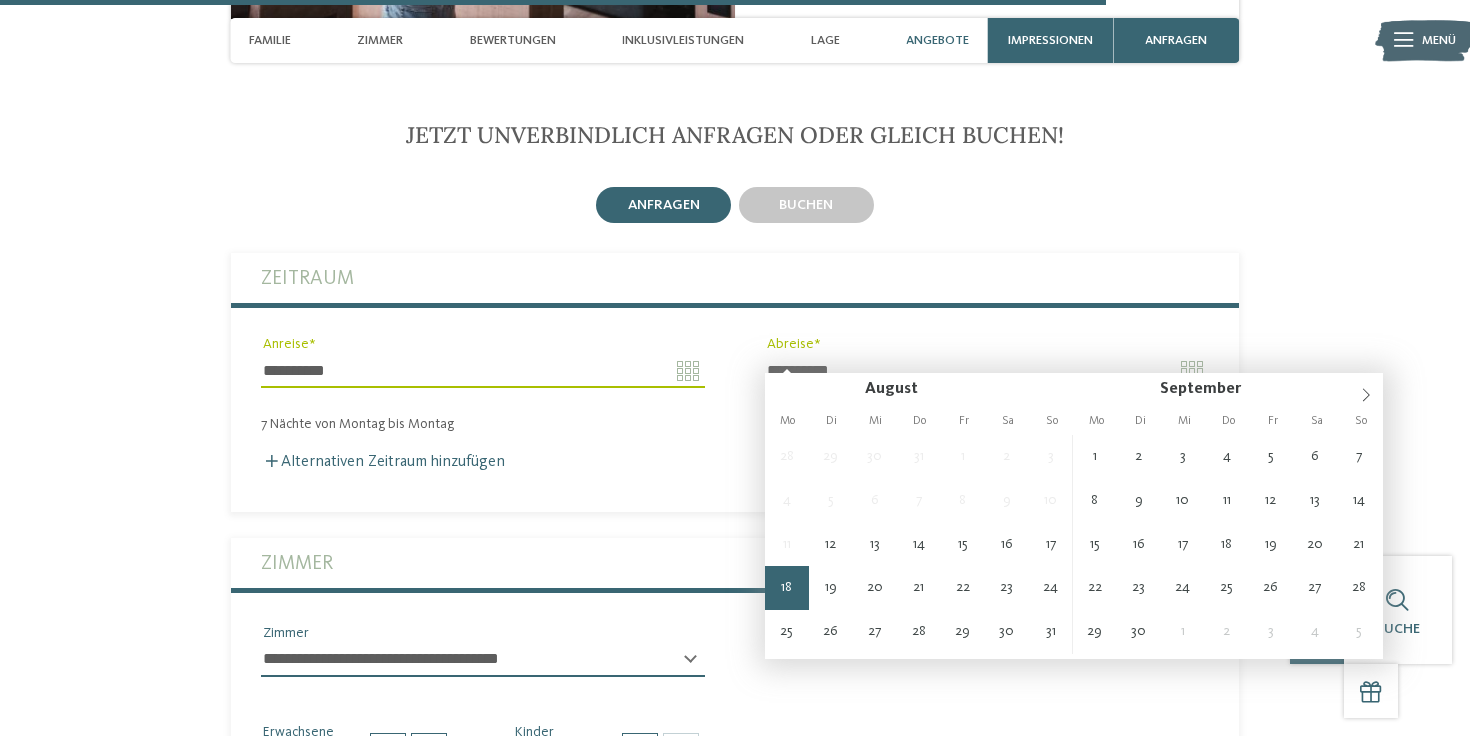 click on "**********" at bounding box center [987, 371] 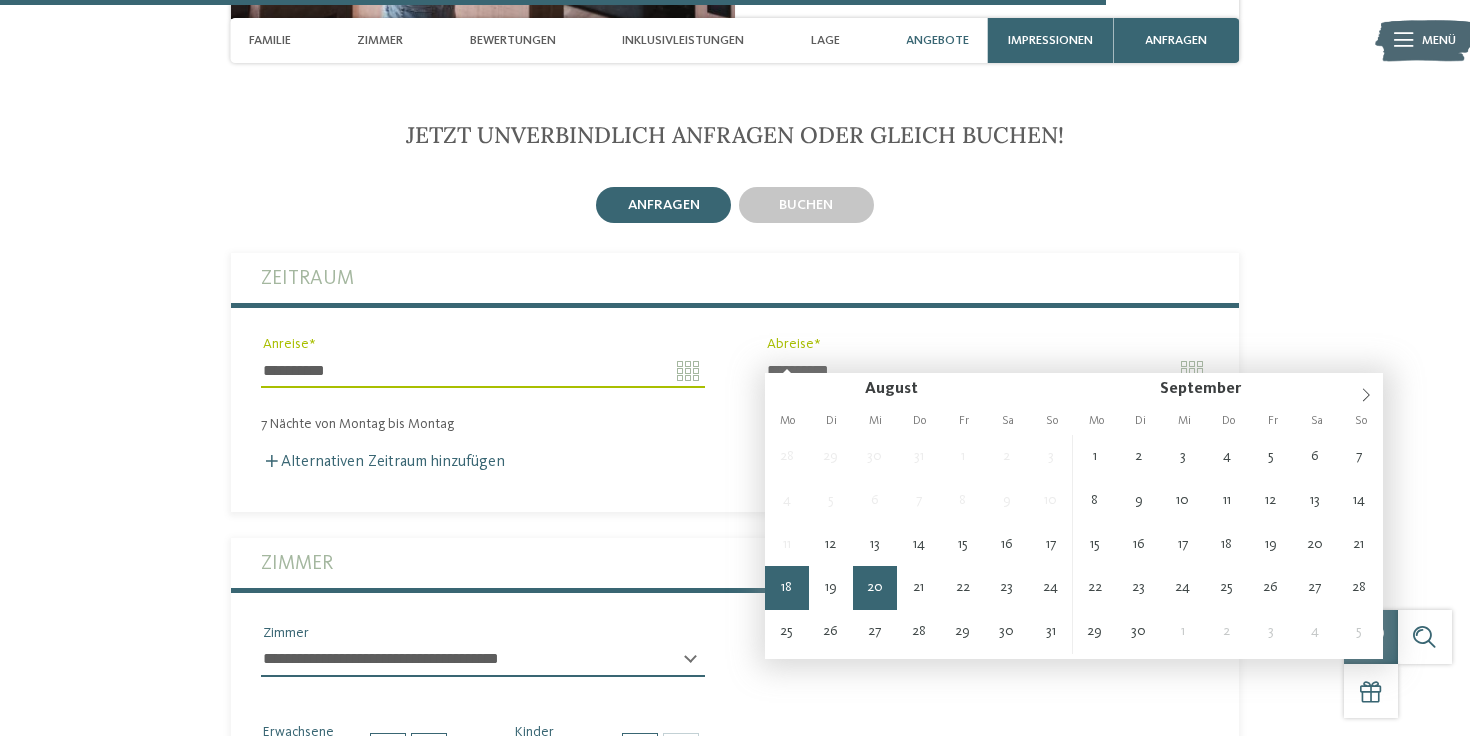 type on "**********" 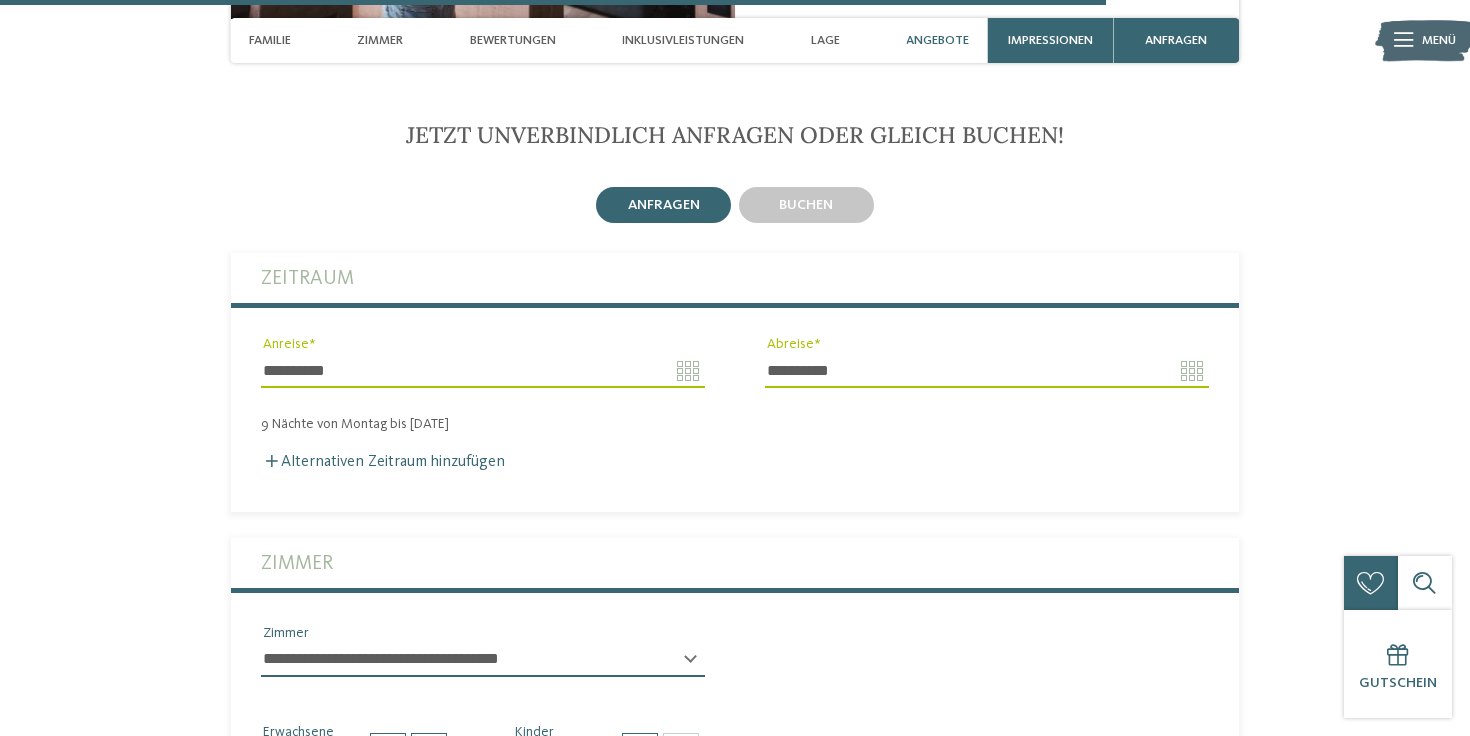 click on "Jetzt unverbindlich anfragen oder gleich buchen!
anfragen
buchen 9" at bounding box center (734, 842) 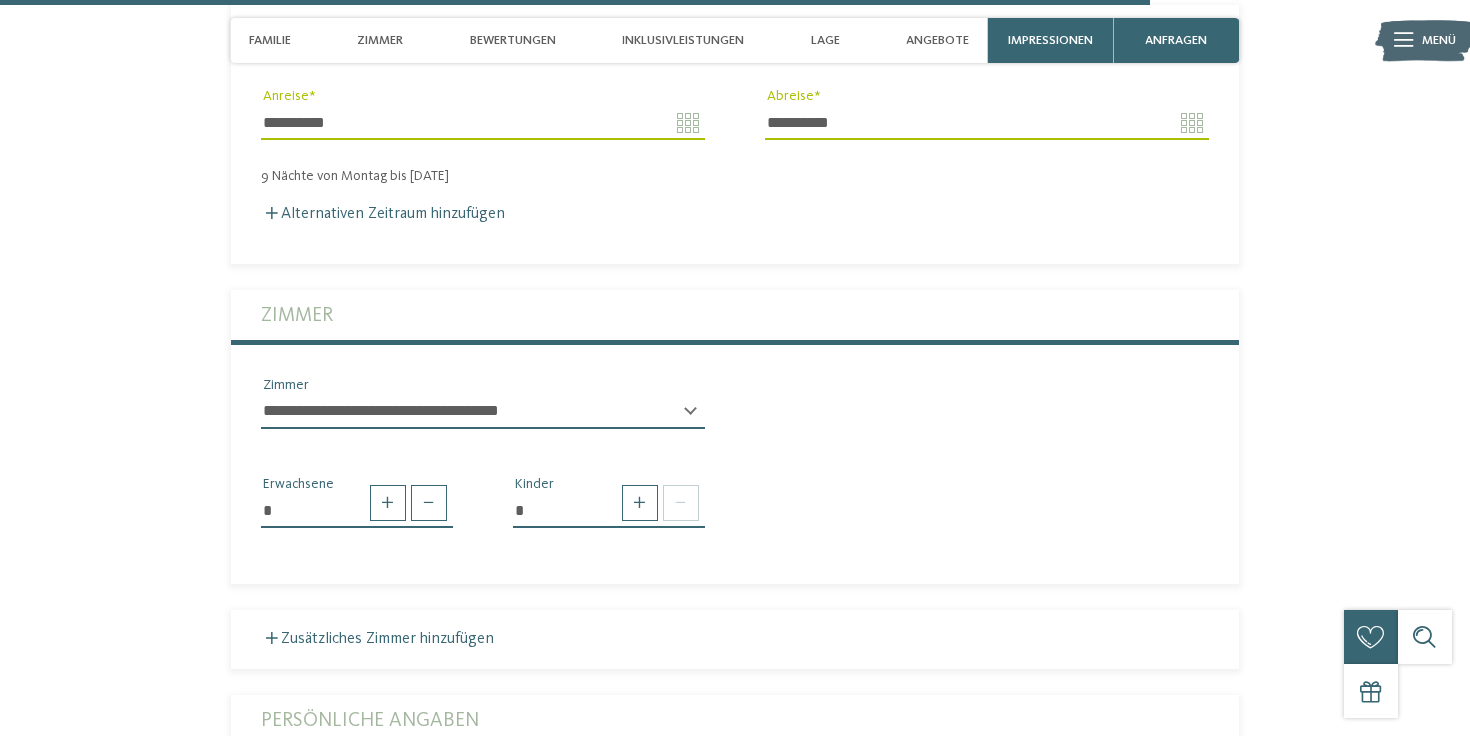 scroll, scrollTop: 5868, scrollLeft: 0, axis: vertical 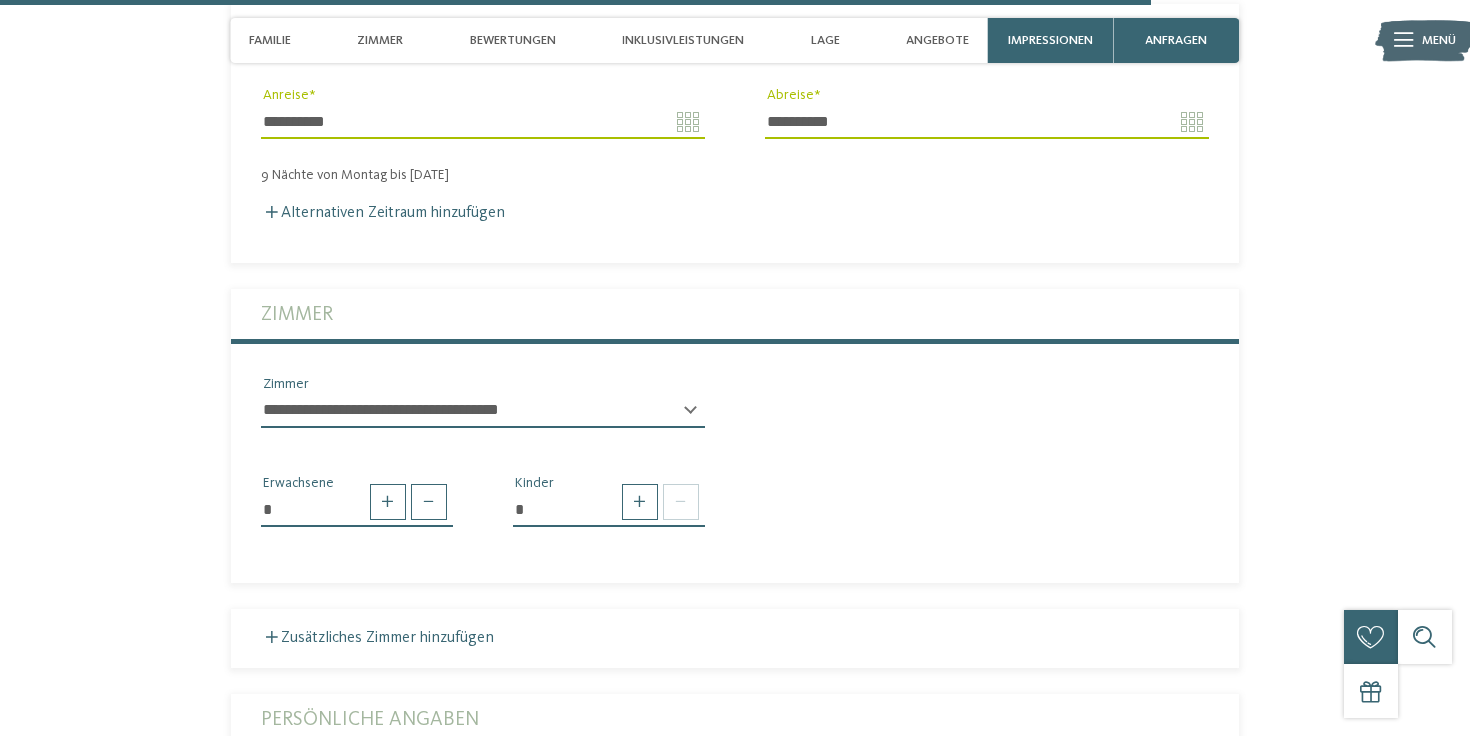 click on "**********" at bounding box center (483, 411) 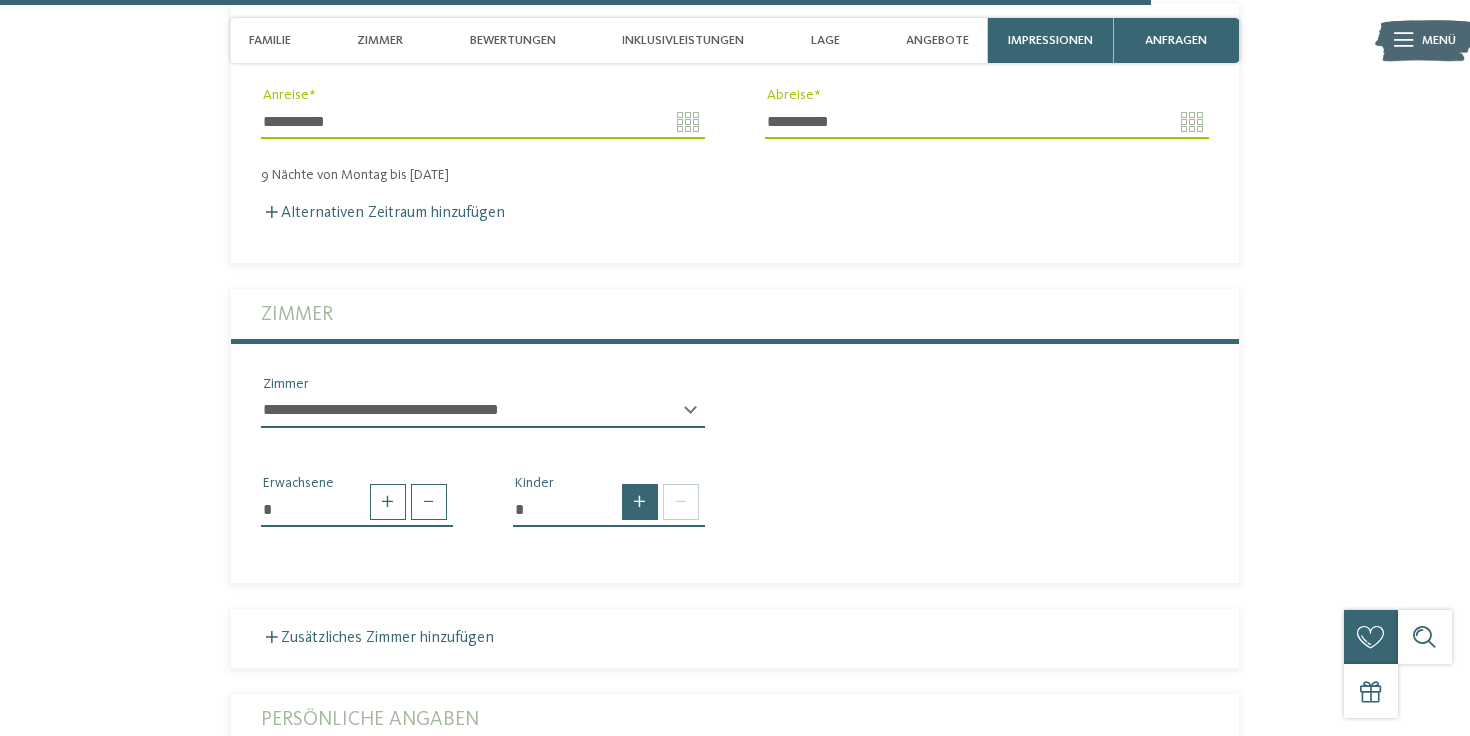 click at bounding box center (640, 502) 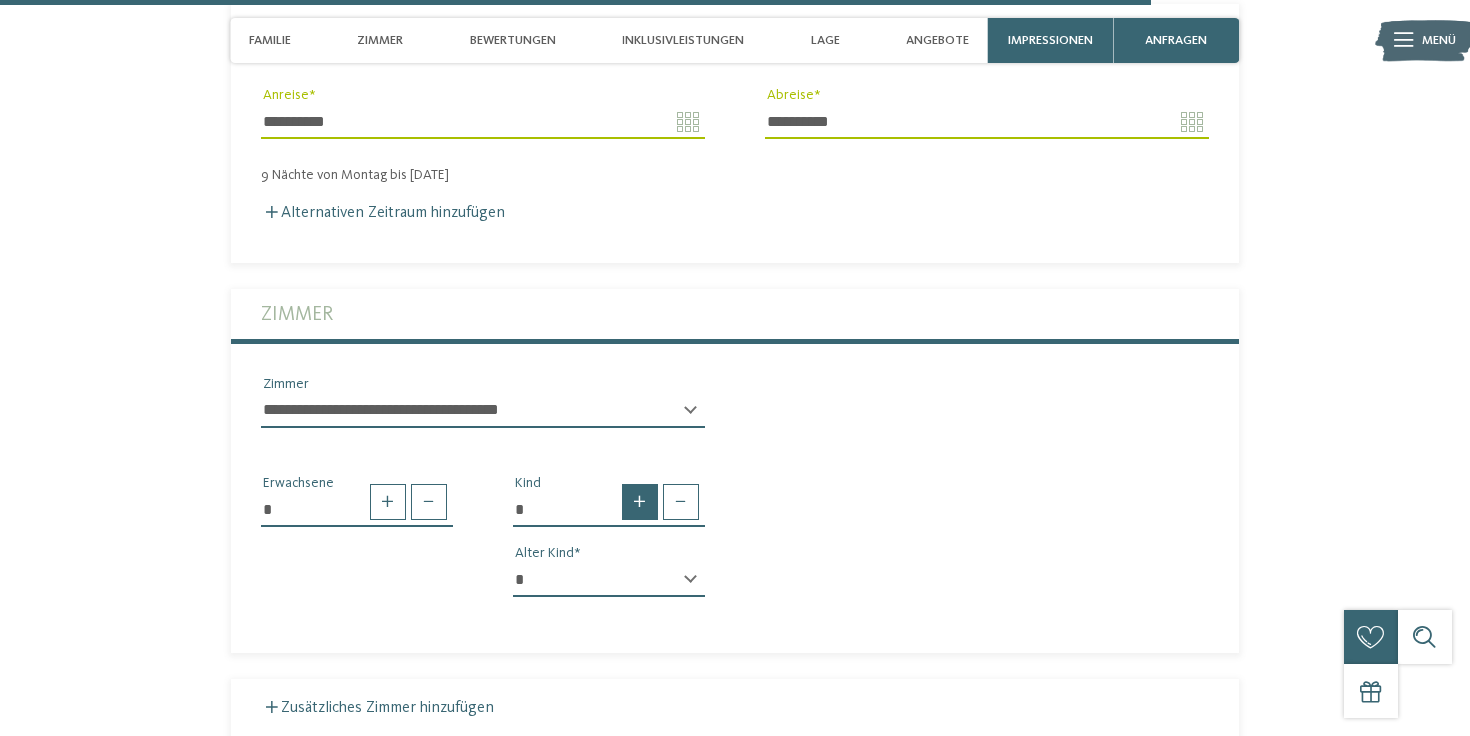 click at bounding box center [640, 502] 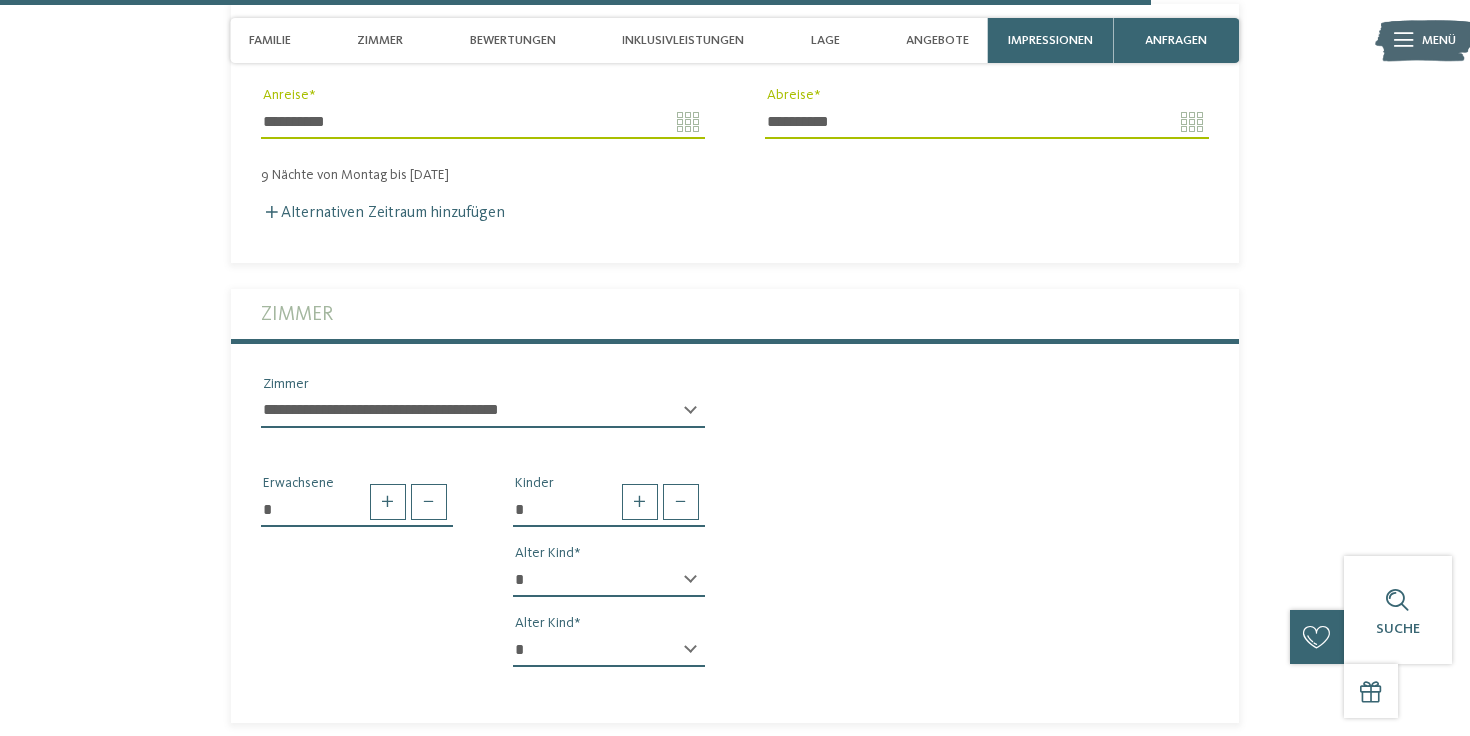 click on "* * * * * * * * * * * ** ** ** ** ** ** ** **" at bounding box center [609, 580] 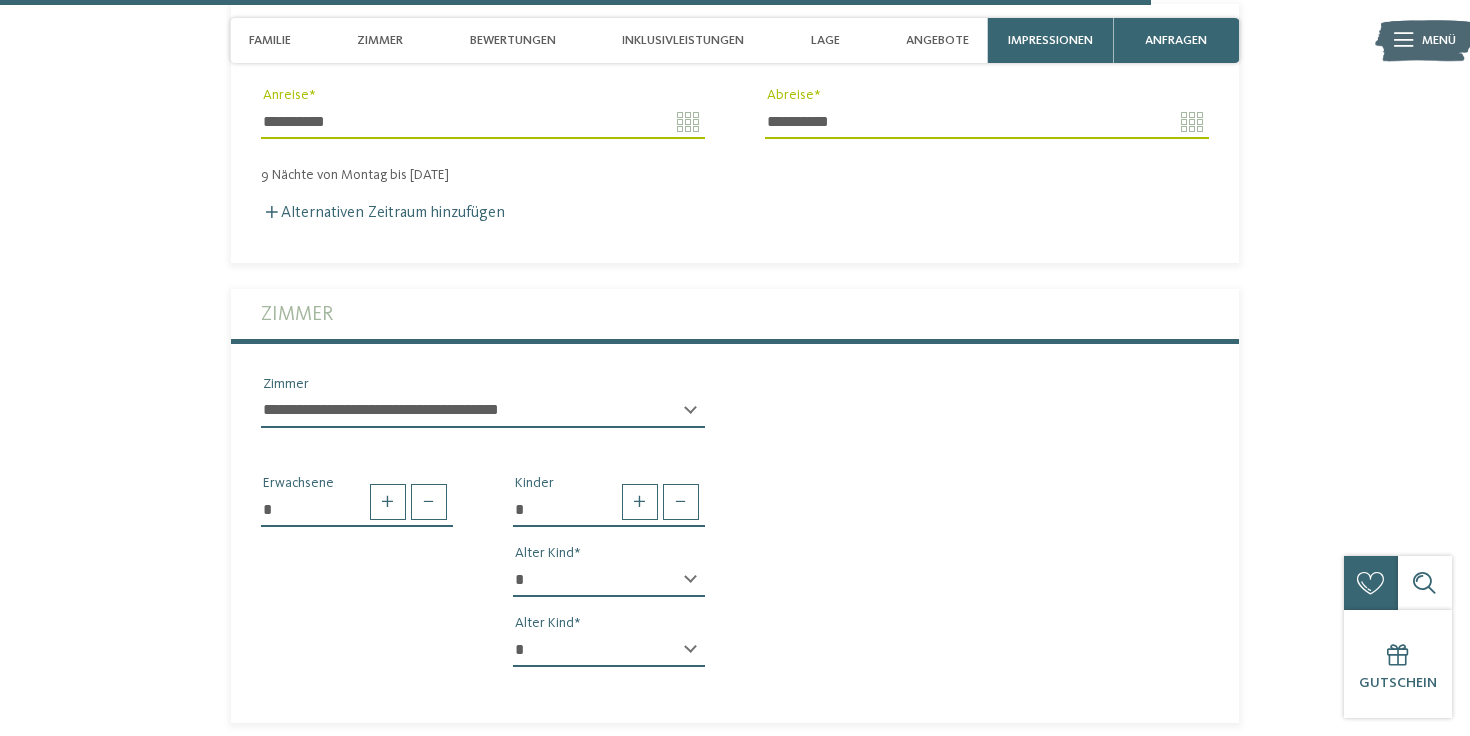 select on "*" 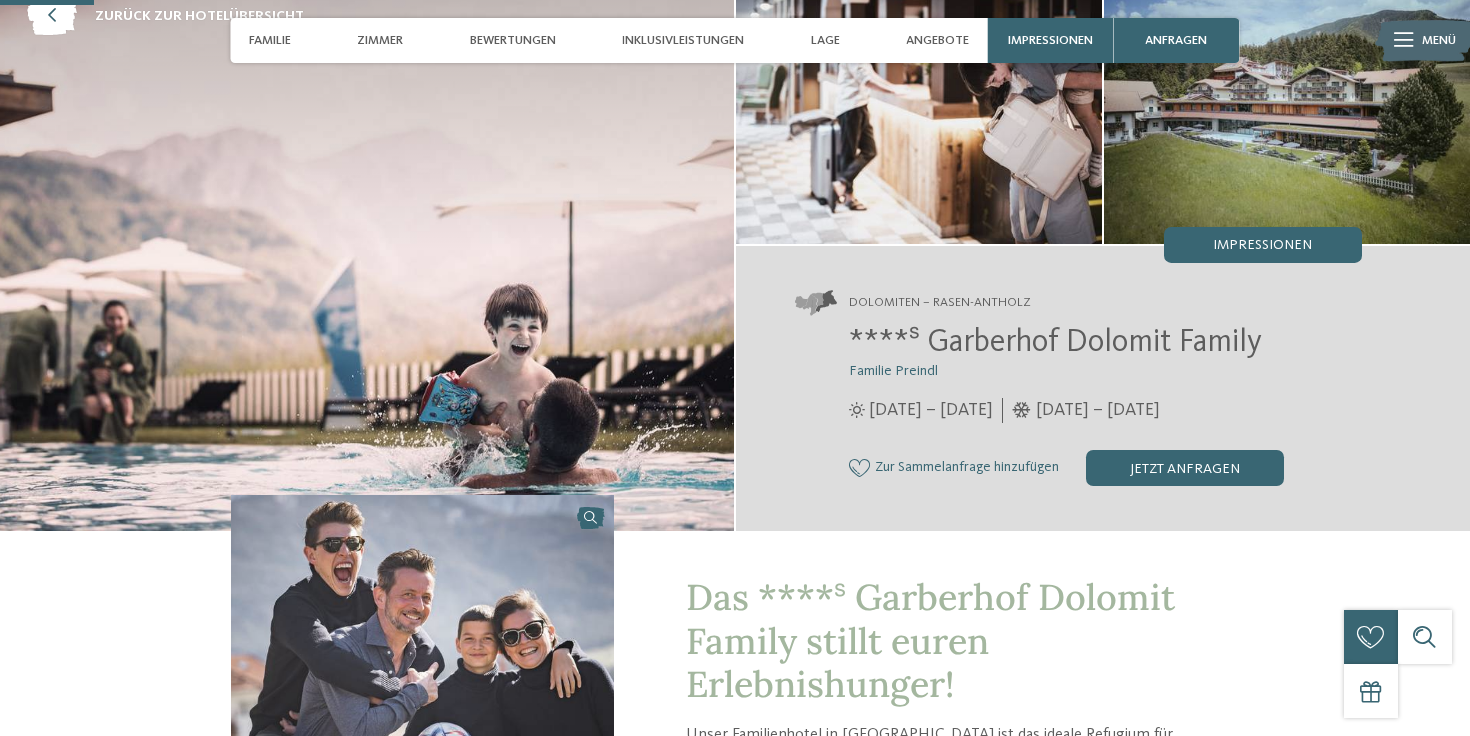 scroll, scrollTop: 0, scrollLeft: 0, axis: both 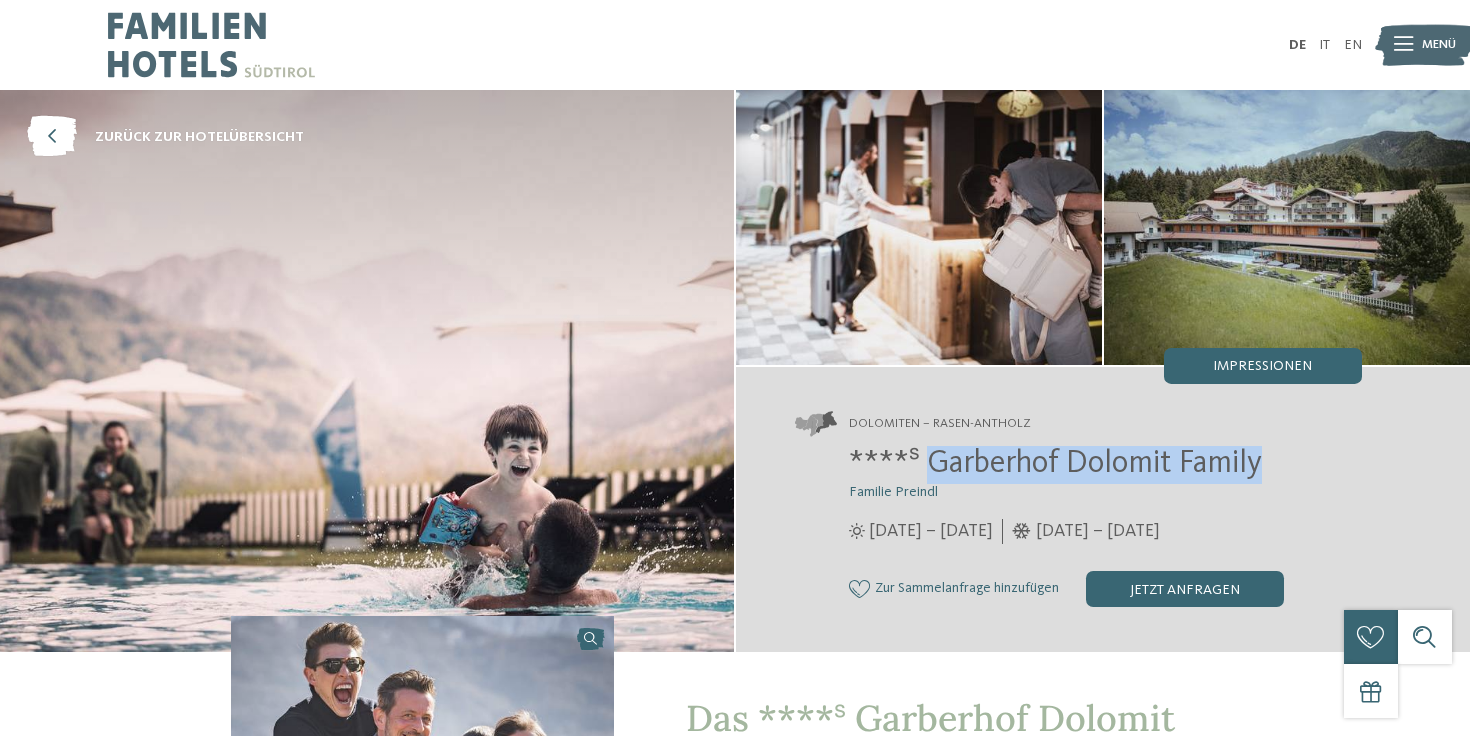 drag, startPoint x: 1271, startPoint y: 464, endPoint x: 924, endPoint y: 470, distance: 347.05188 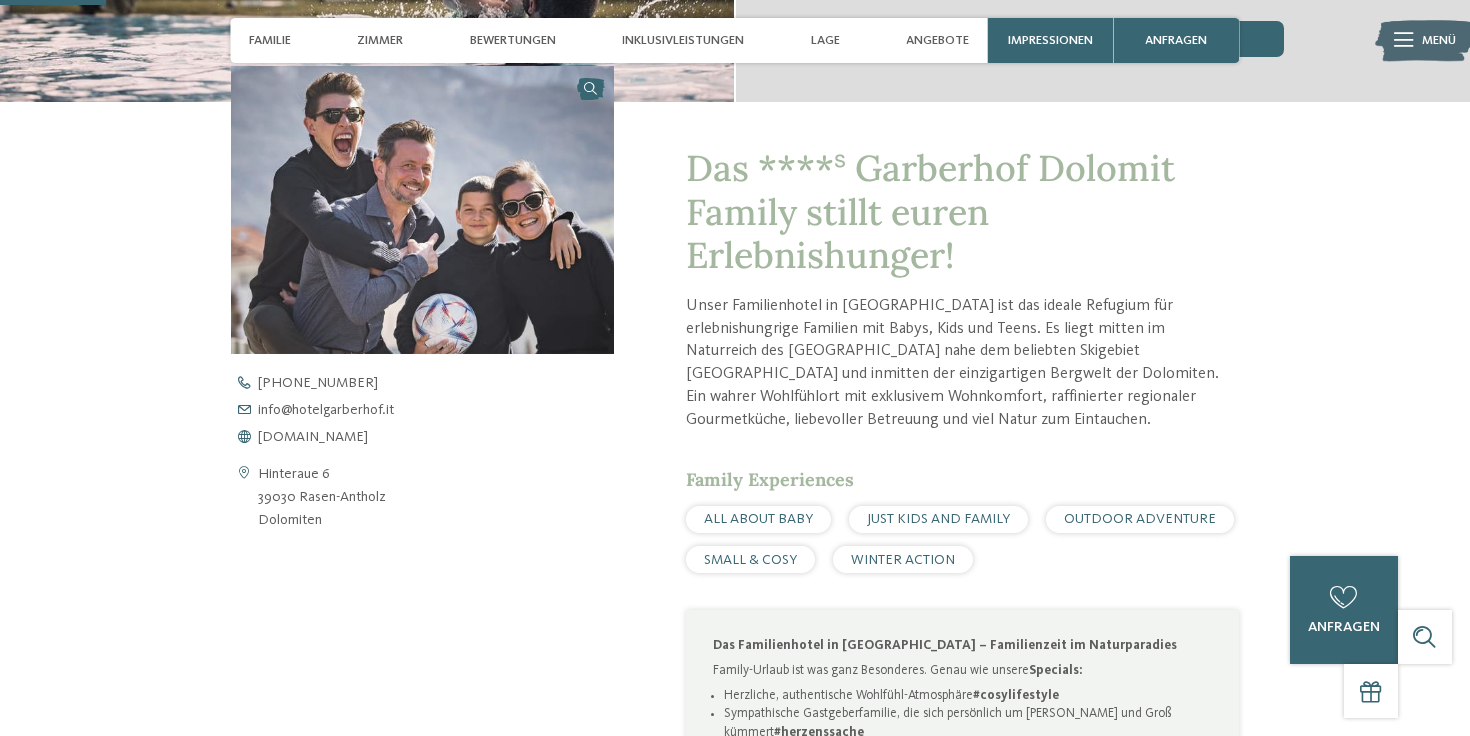scroll, scrollTop: 567, scrollLeft: 0, axis: vertical 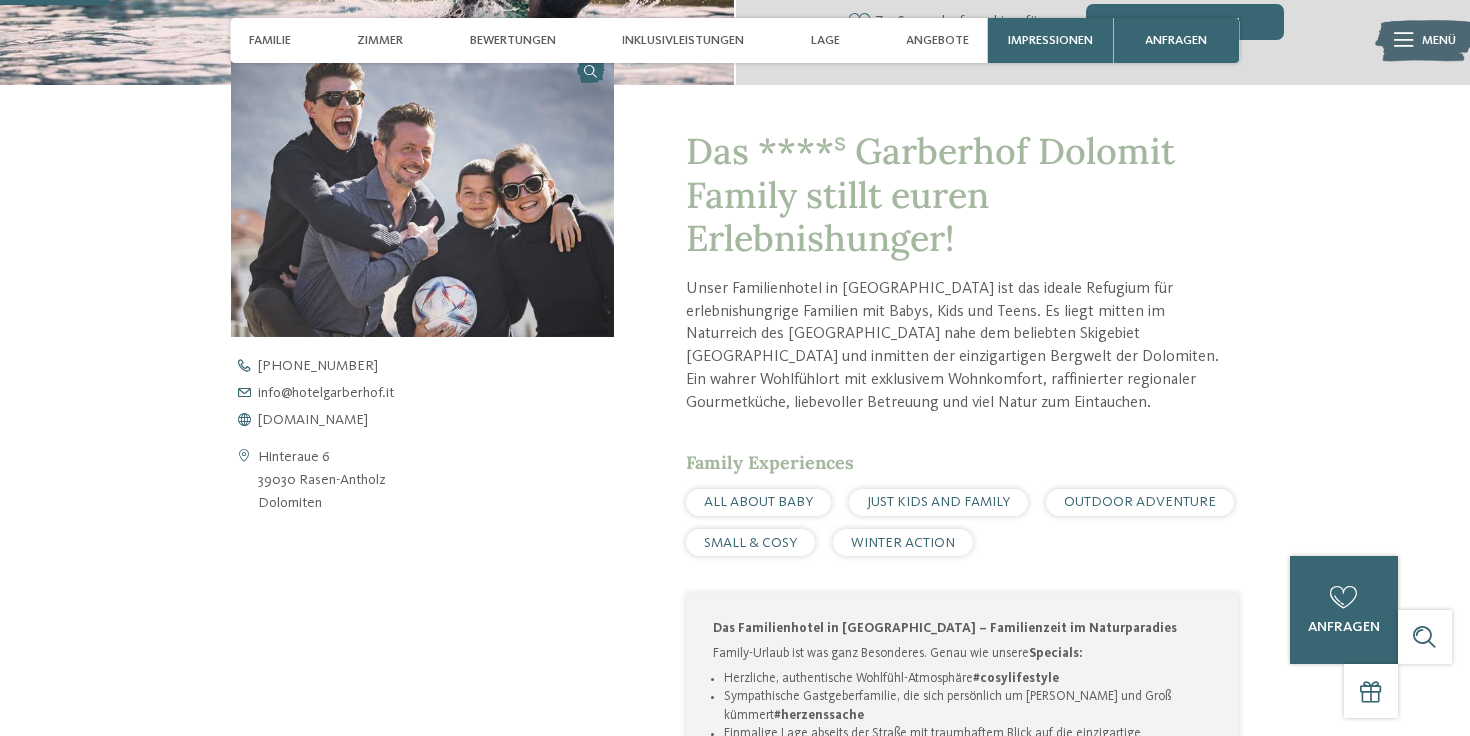 click on "ALL ABOUT BABY" at bounding box center [758, 502] 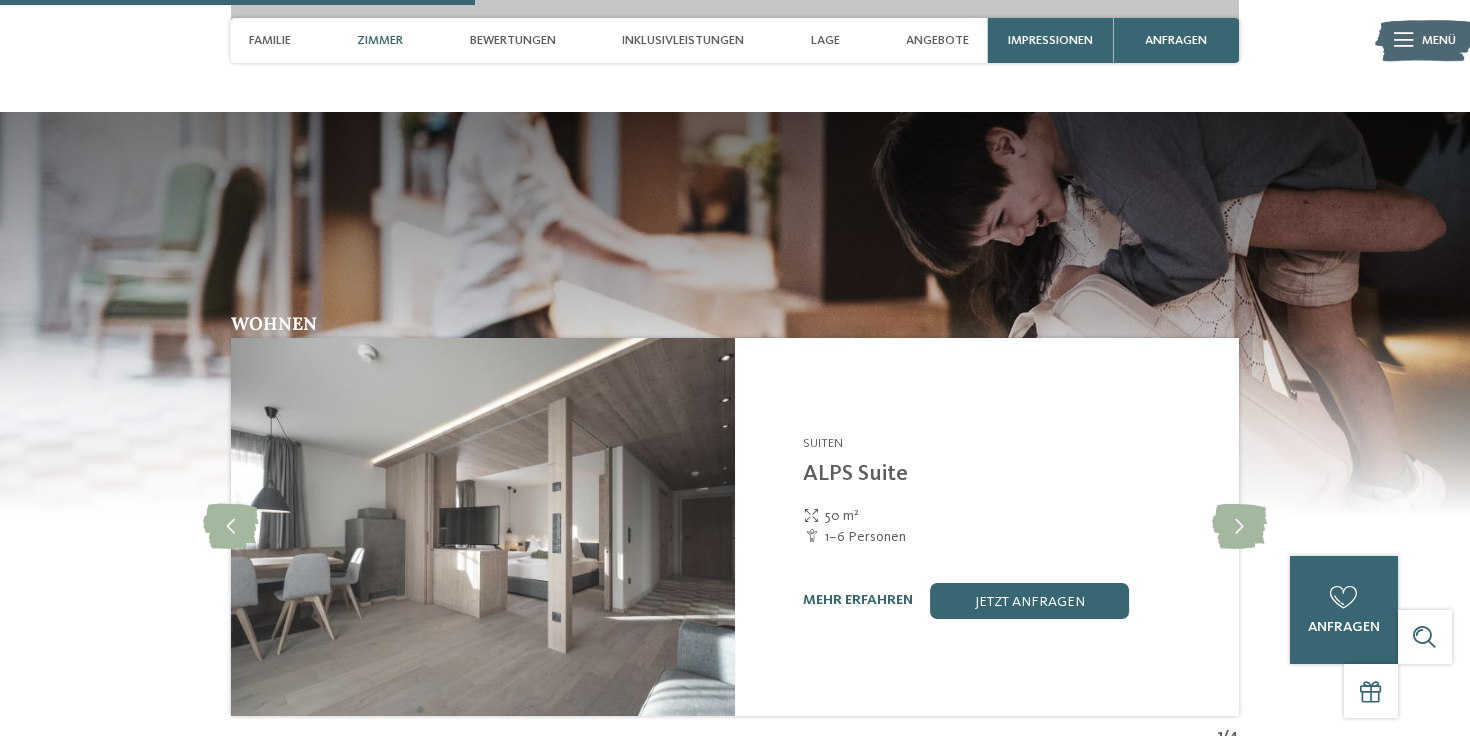 scroll, scrollTop: 2473, scrollLeft: 0, axis: vertical 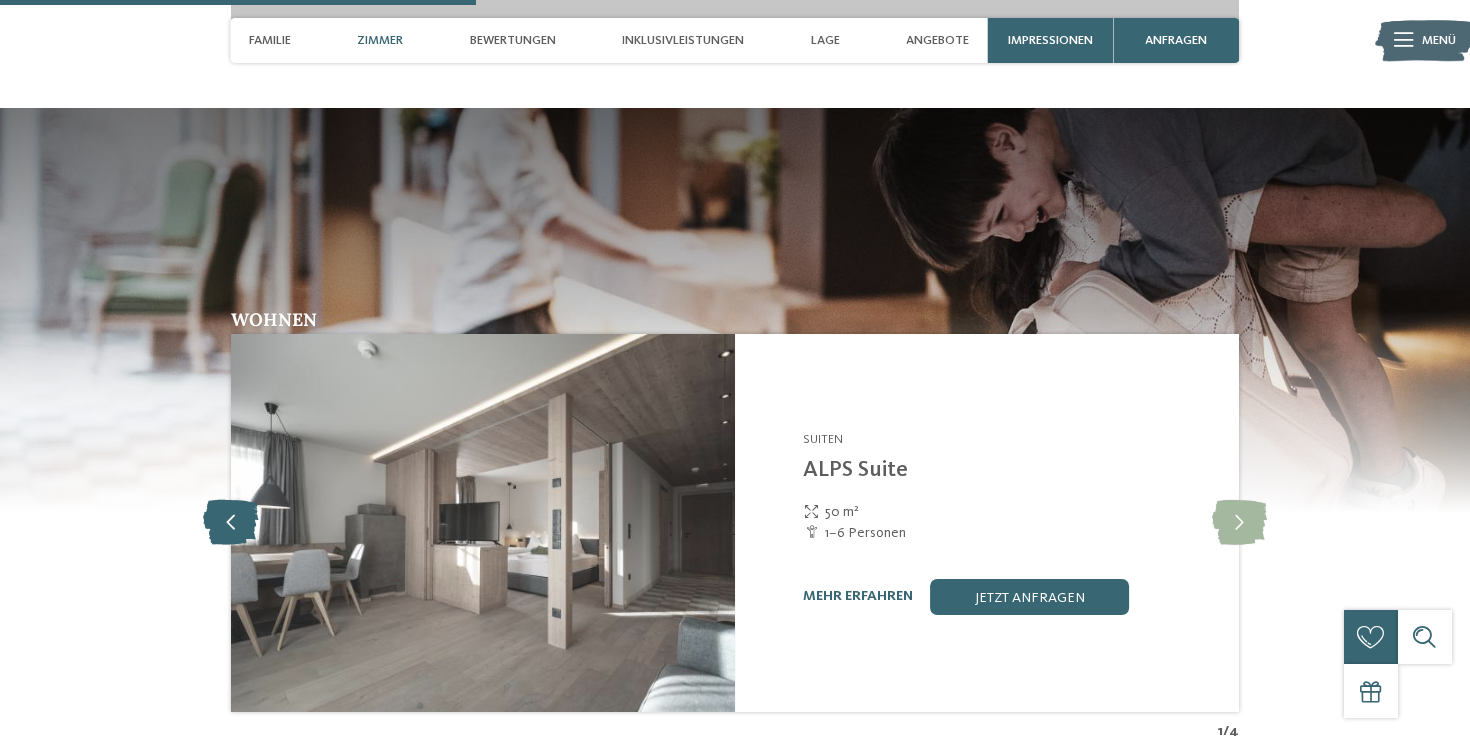 click at bounding box center (230, 522) 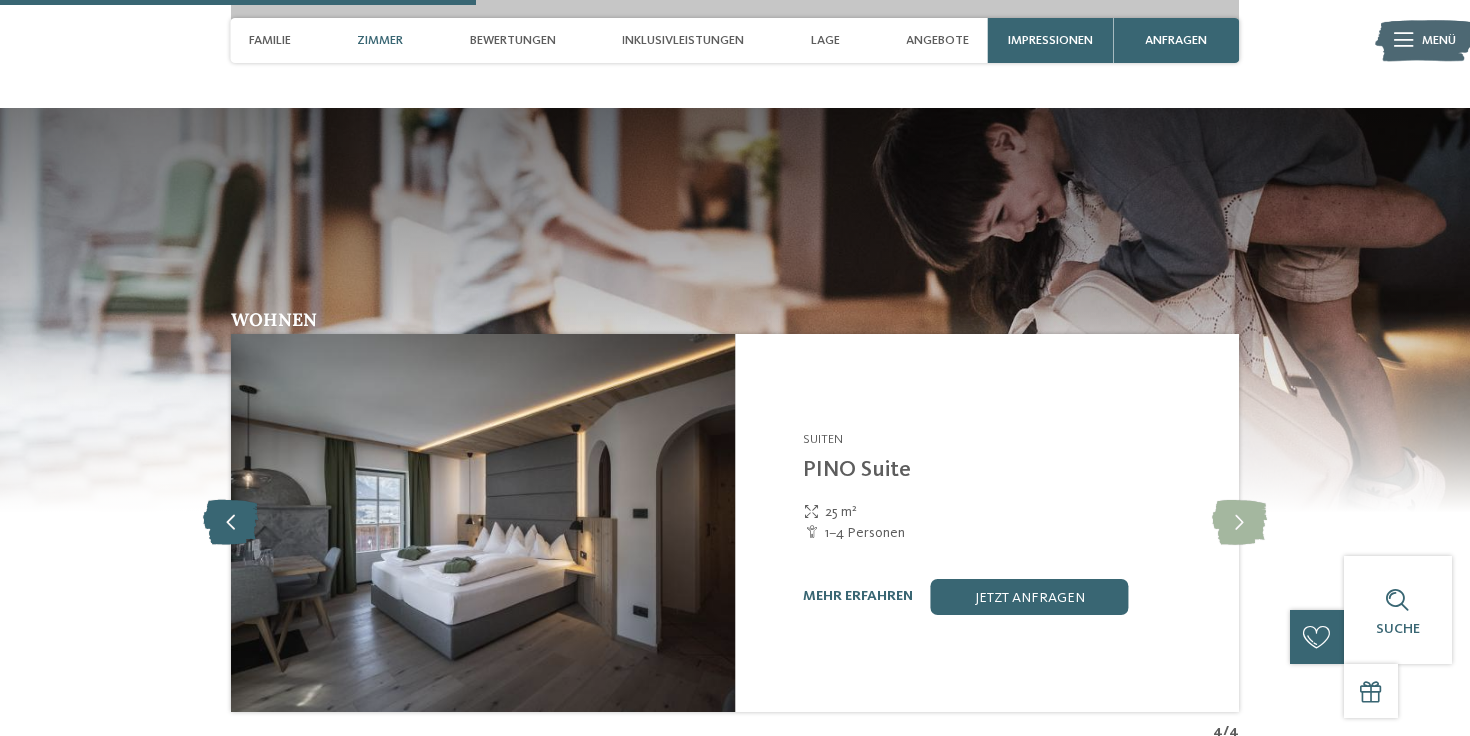 click at bounding box center [230, 522] 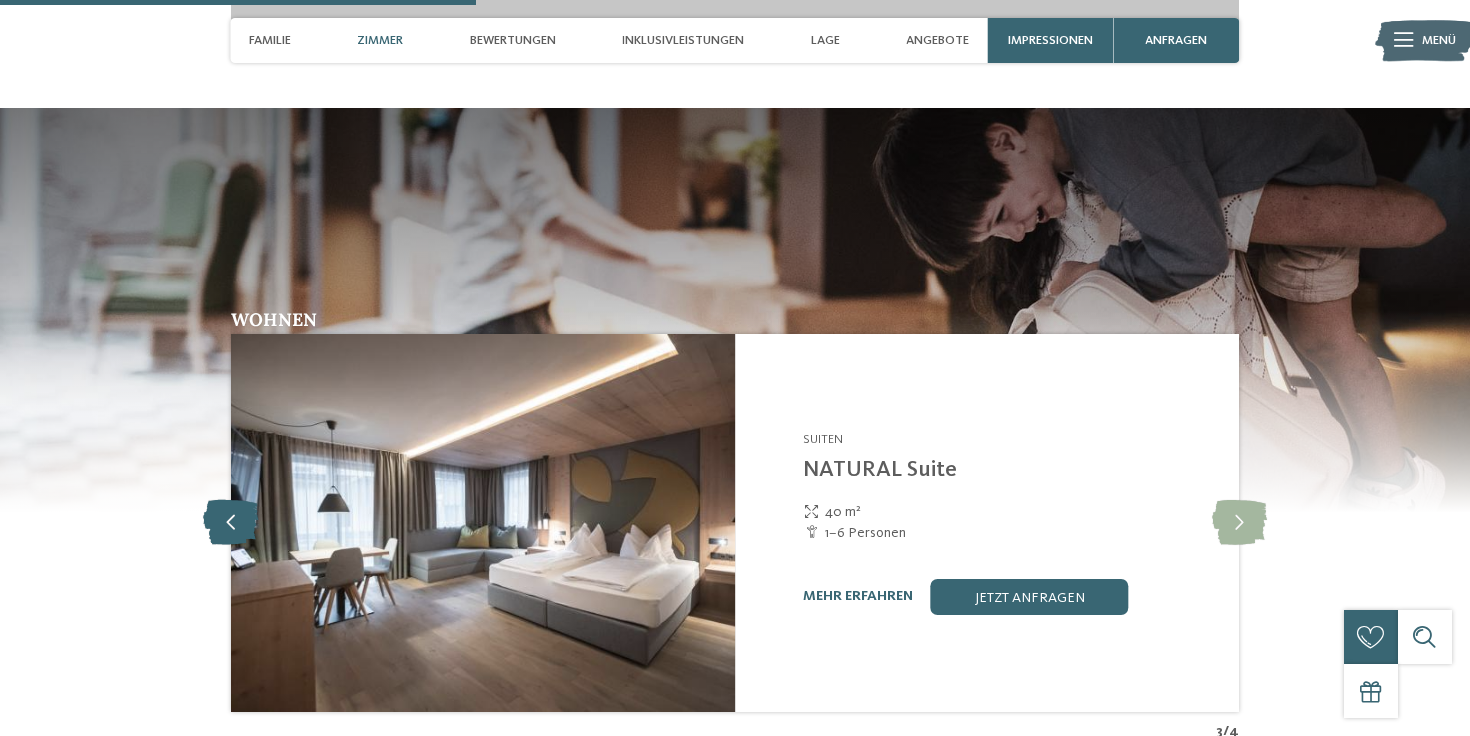 click at bounding box center (230, 522) 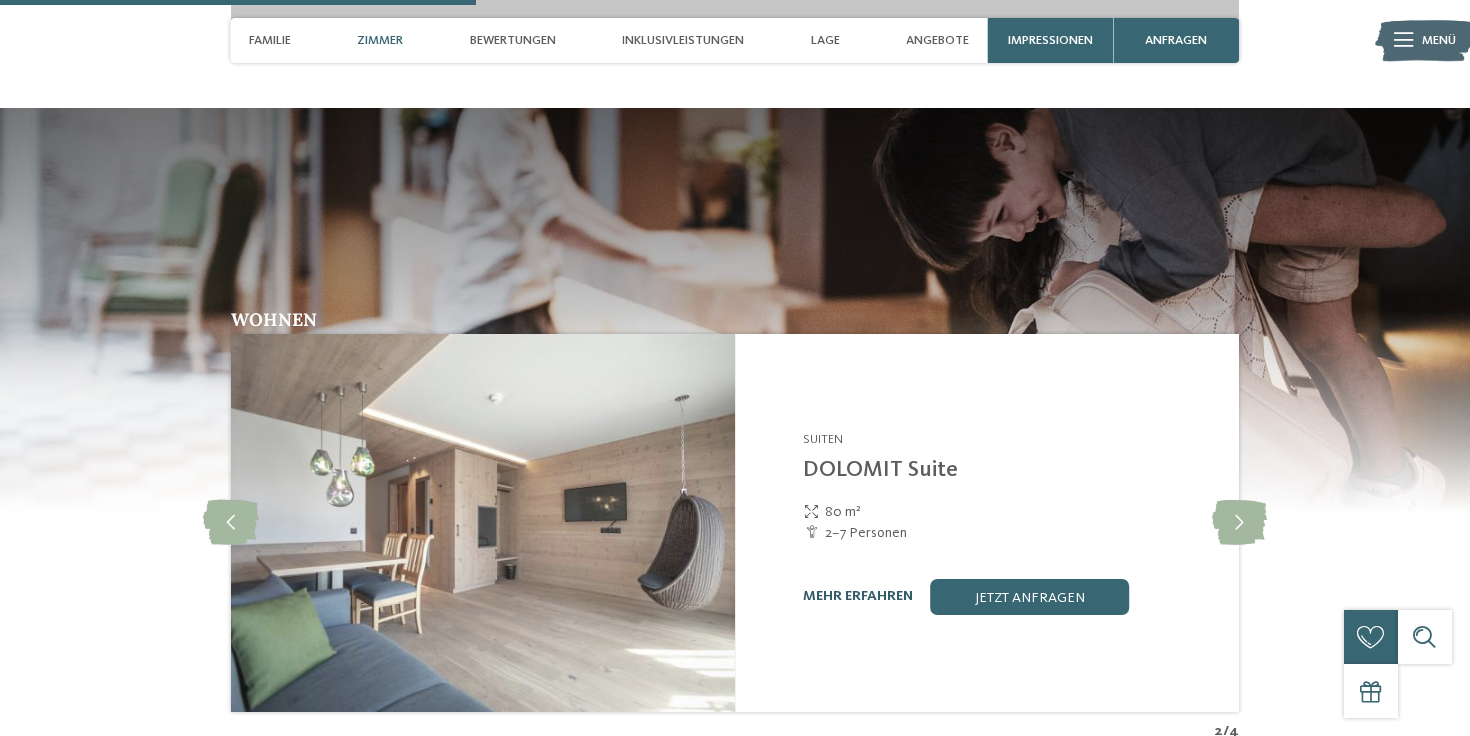 click on "mehr erfahren" at bounding box center (858, 596) 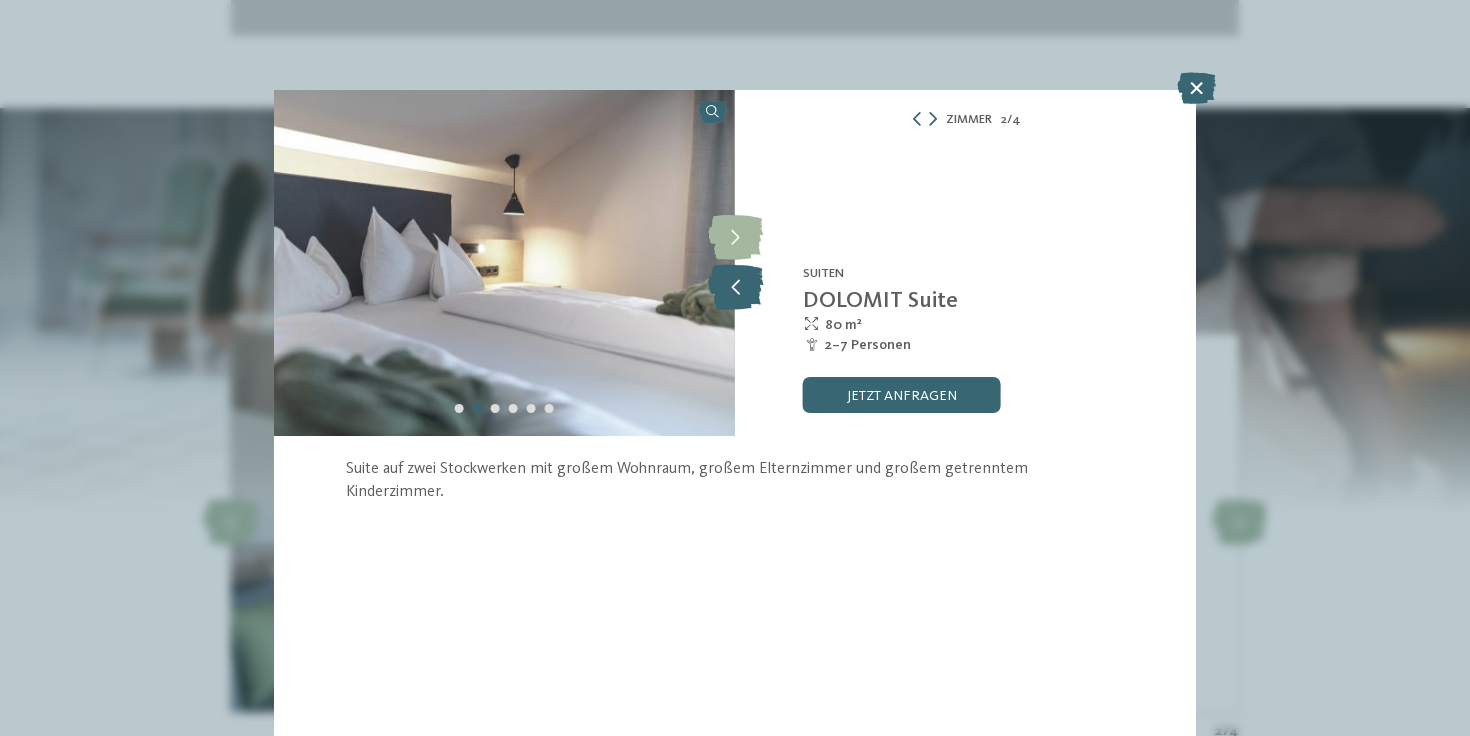 click at bounding box center (735, 287) 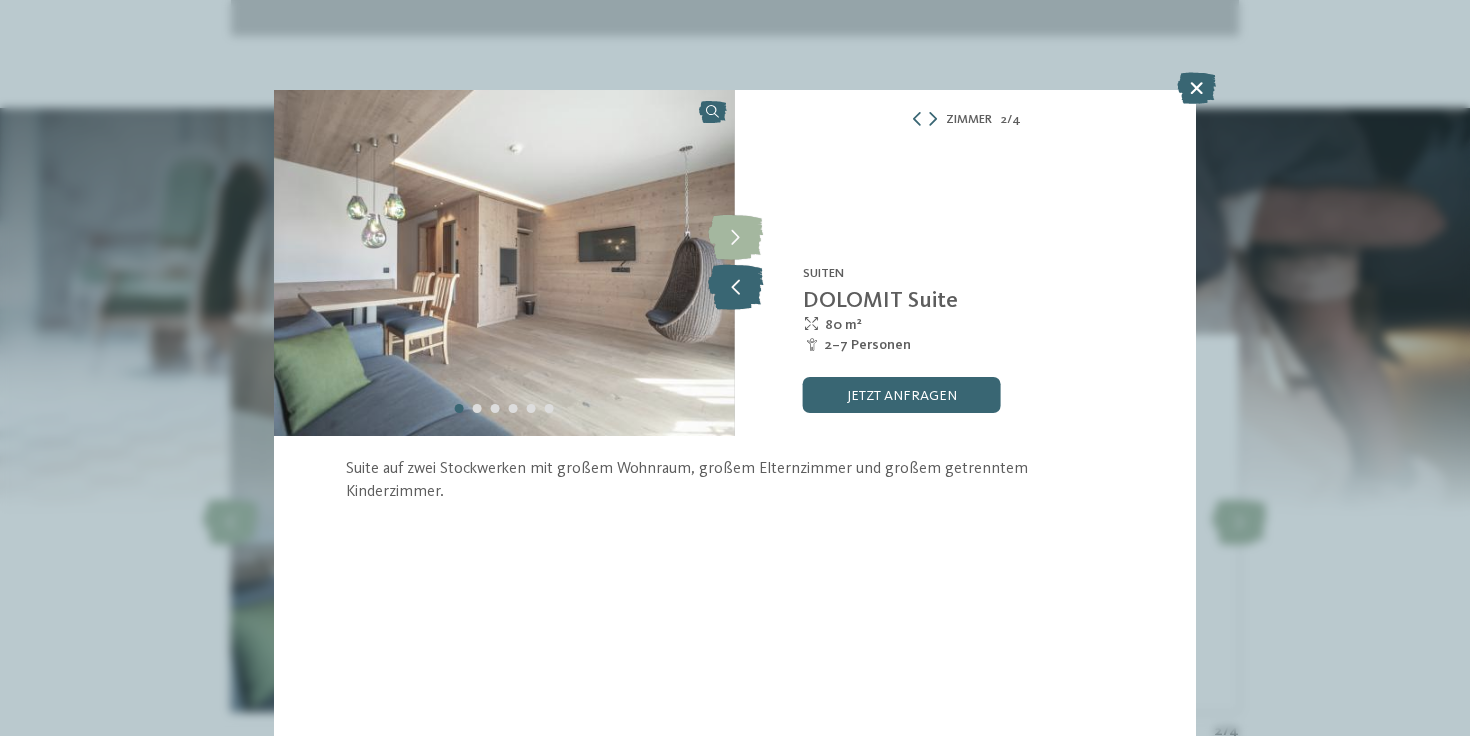 click at bounding box center (735, 287) 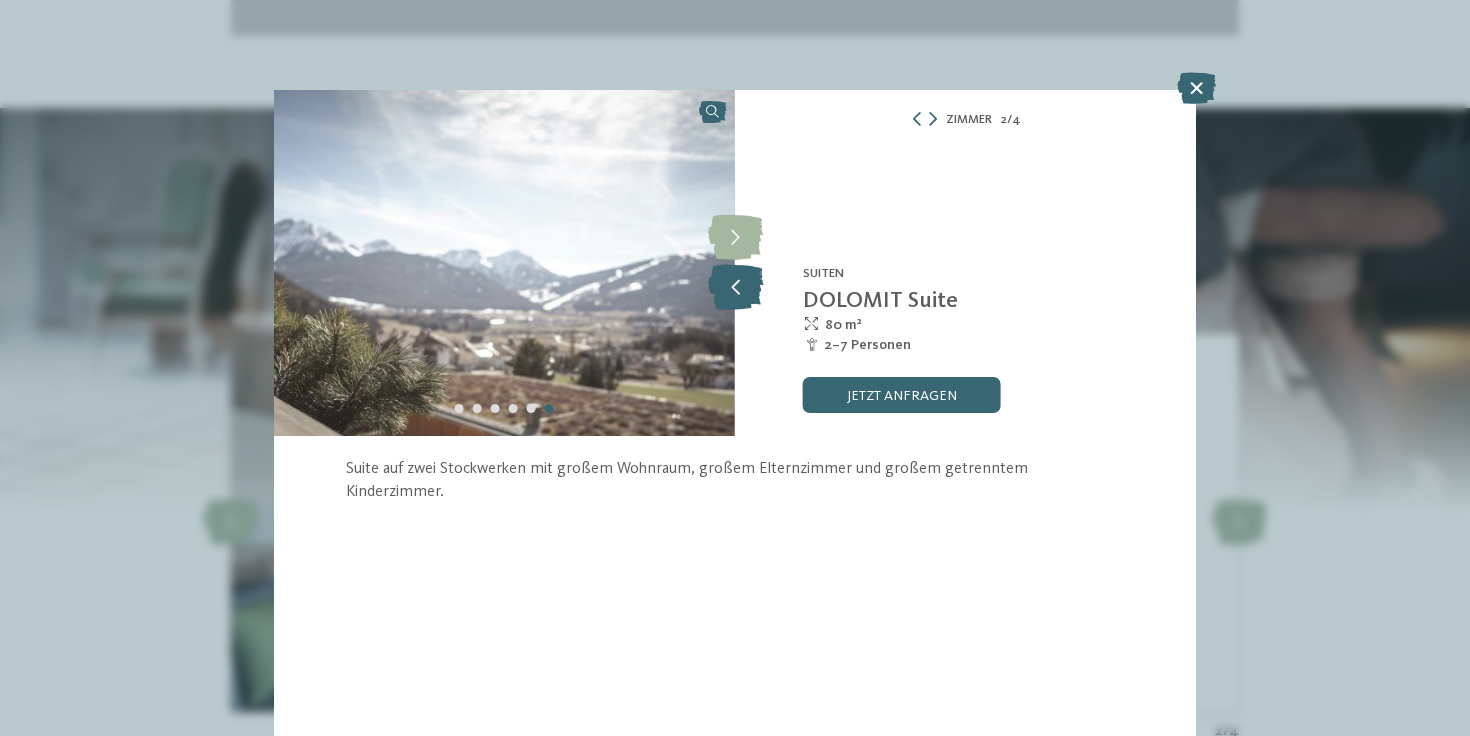 click at bounding box center [735, 287] 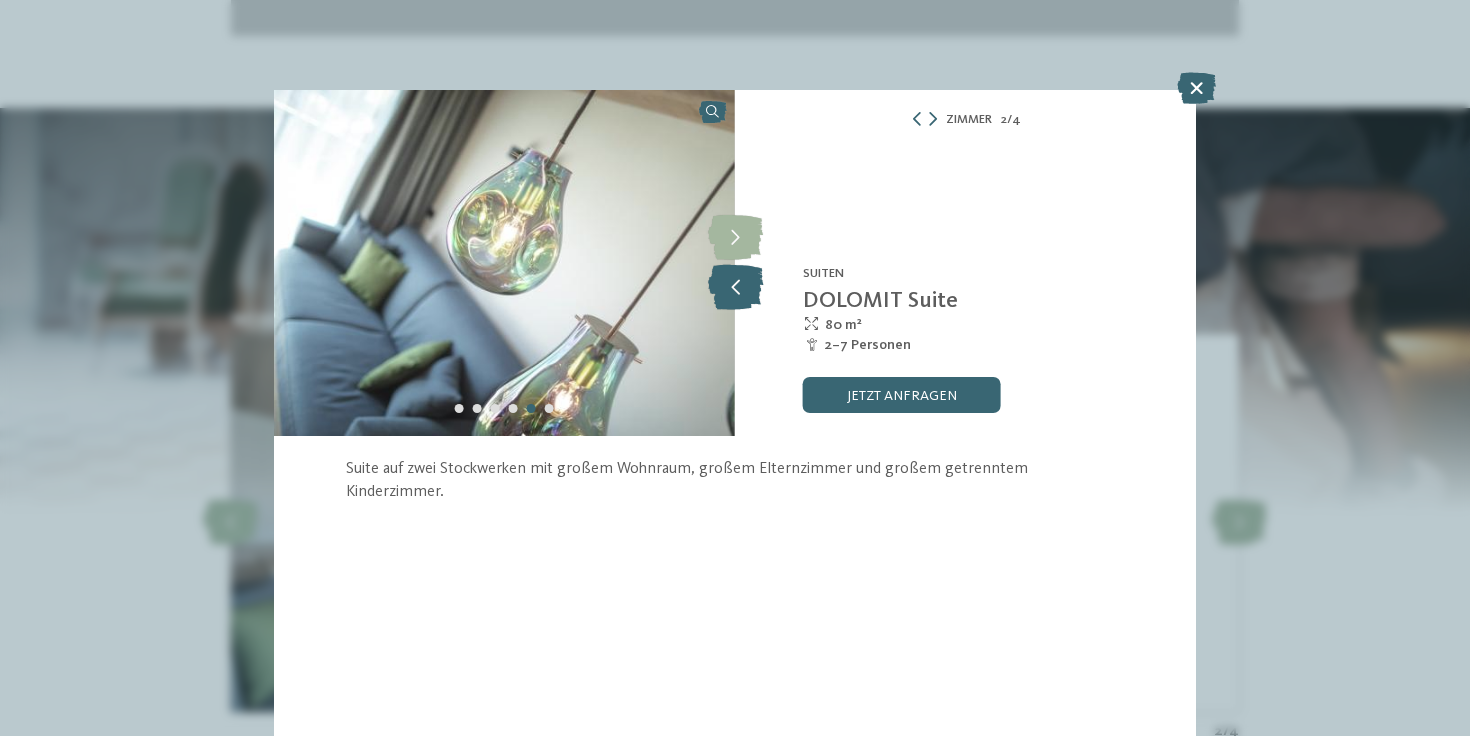 click at bounding box center [735, 287] 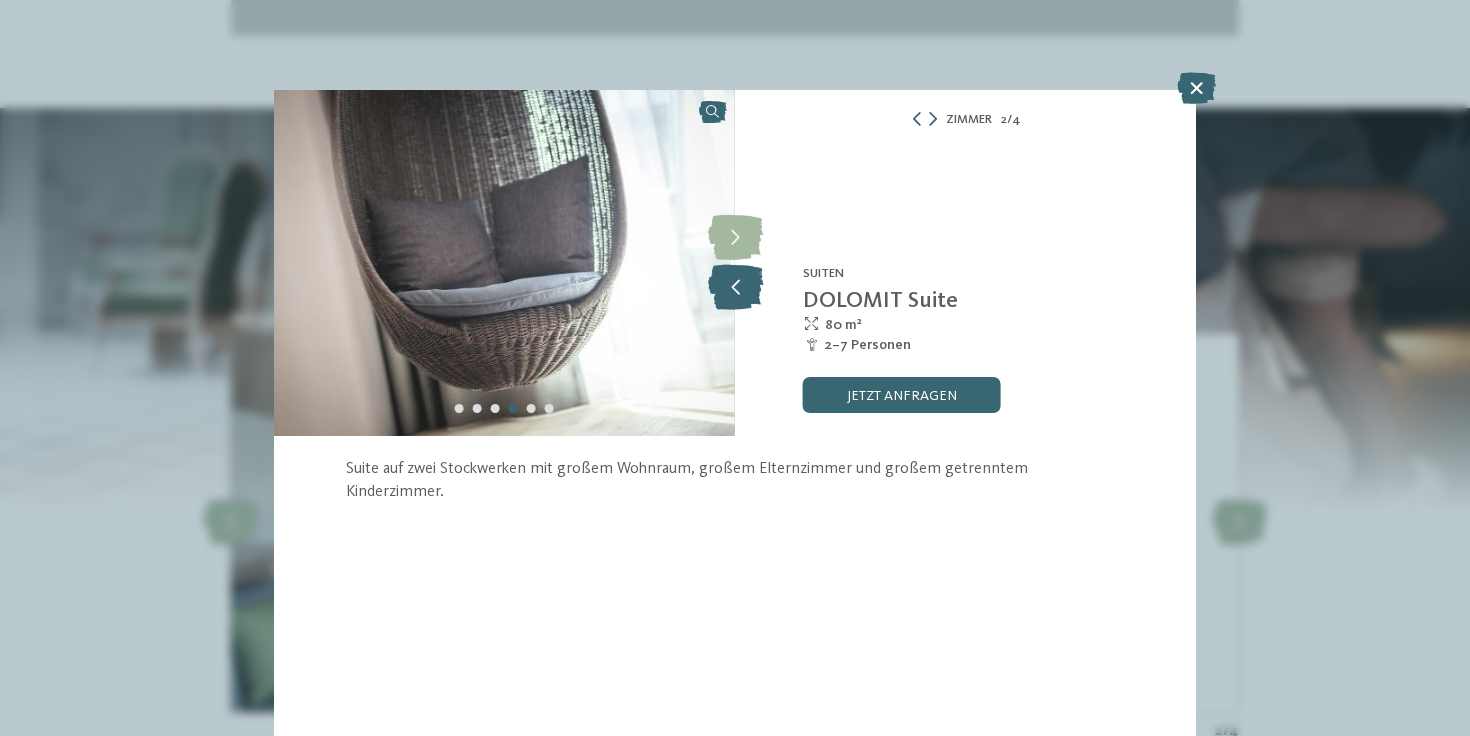 click at bounding box center [735, 287] 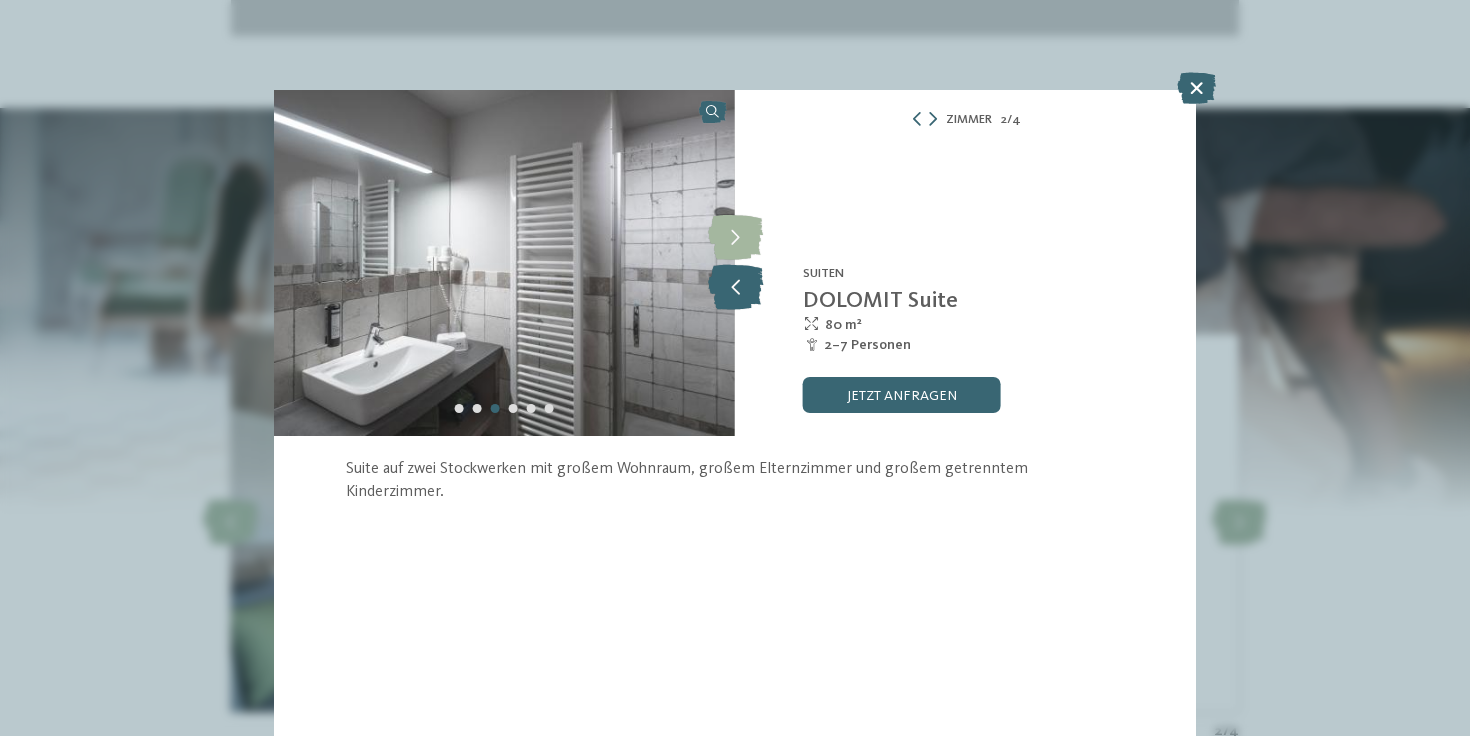 click at bounding box center [735, 287] 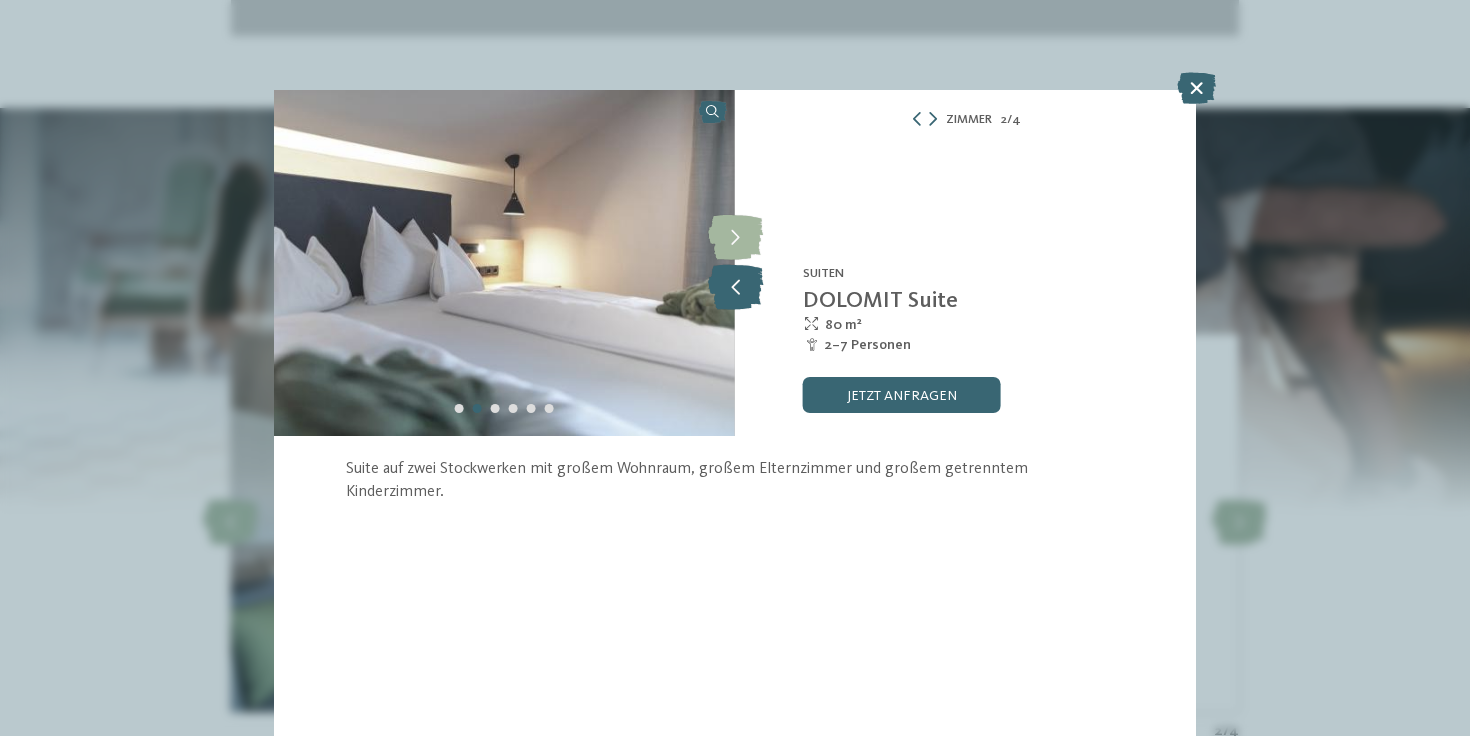 click at bounding box center [735, 287] 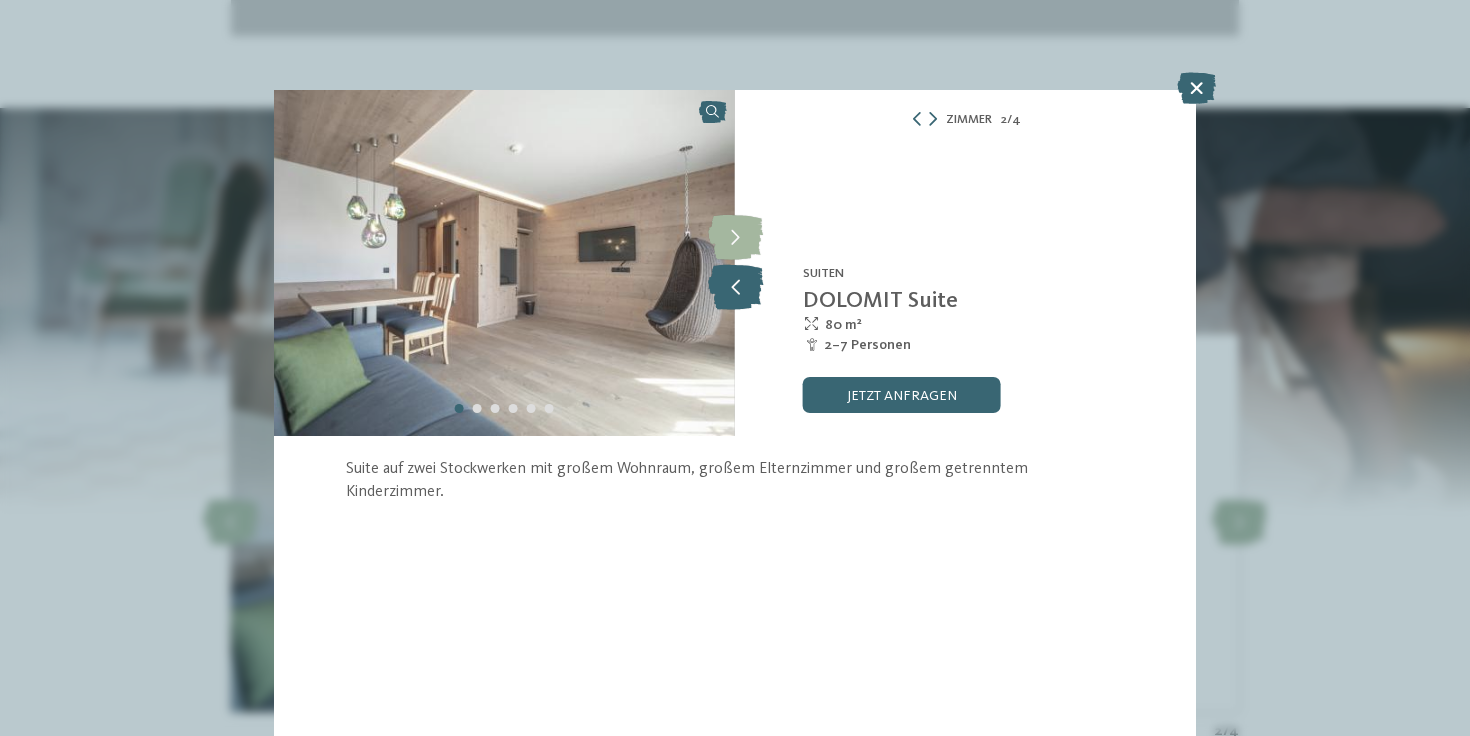 click at bounding box center (735, 287) 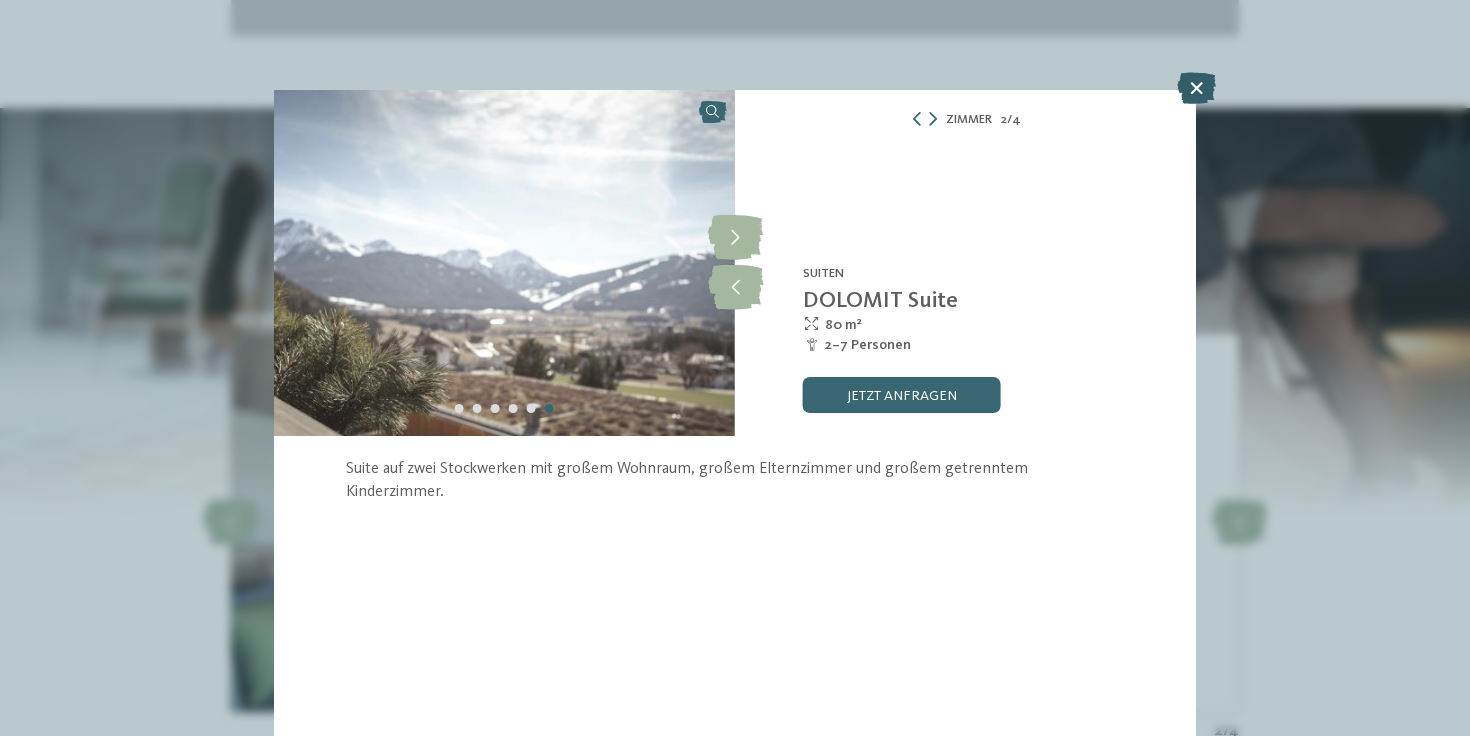 click at bounding box center (1196, 88) 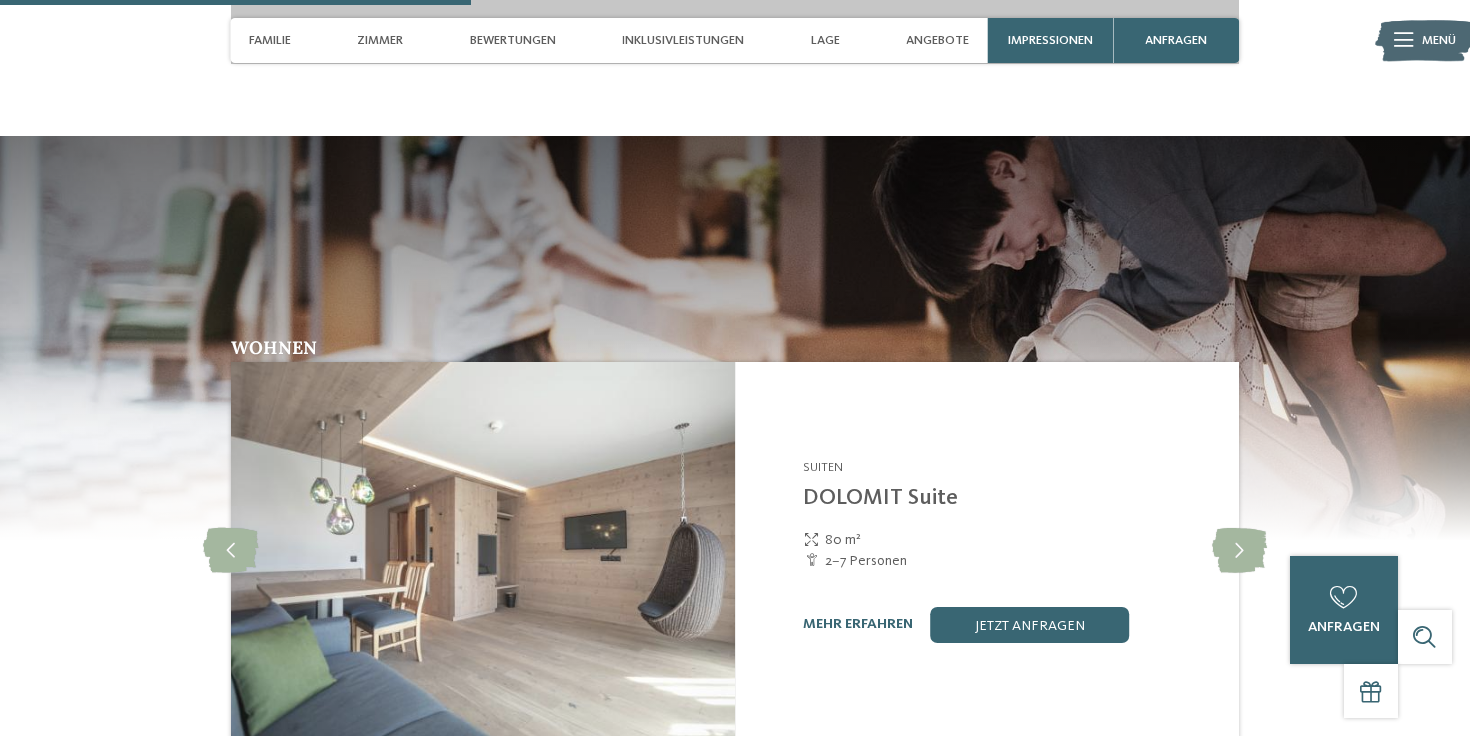 scroll, scrollTop: 2438, scrollLeft: 0, axis: vertical 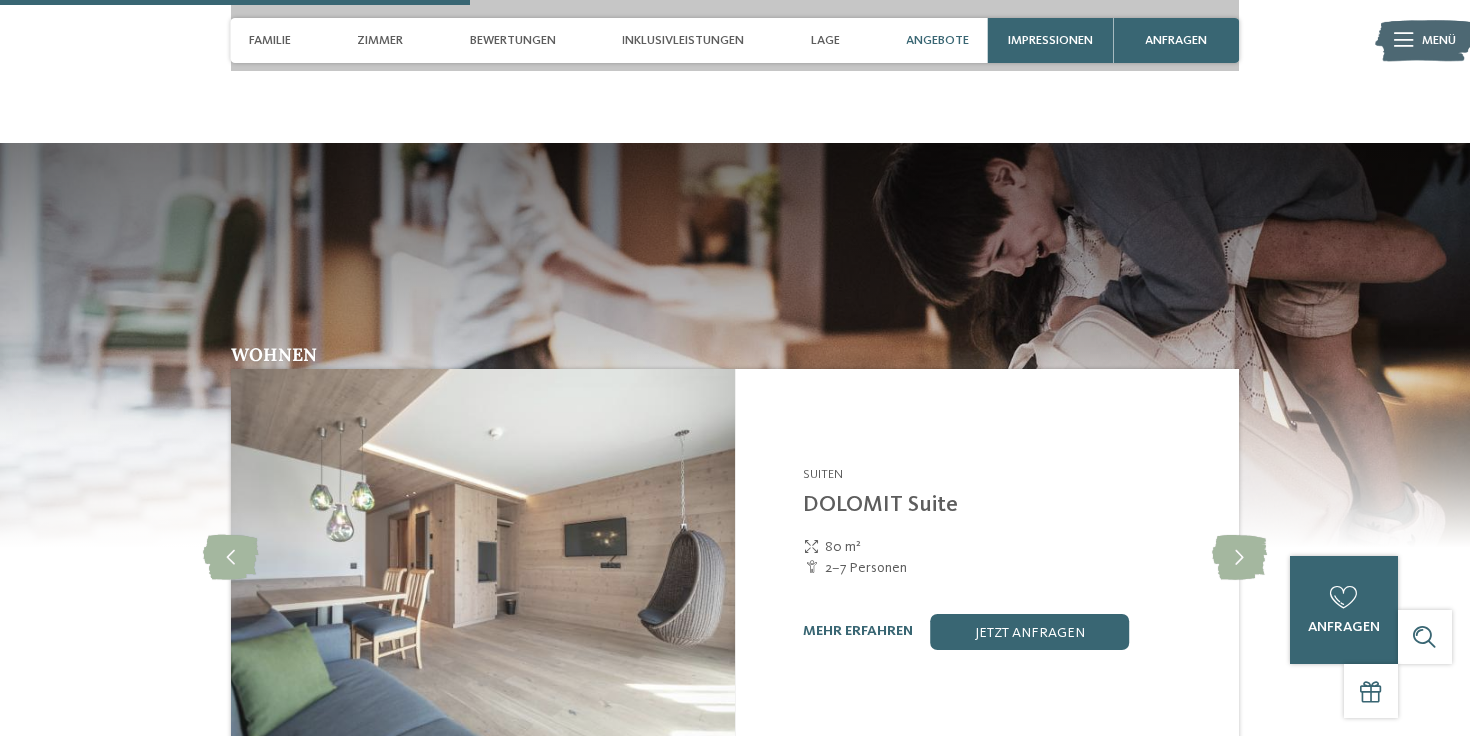 click on "Angebote" at bounding box center (937, 40) 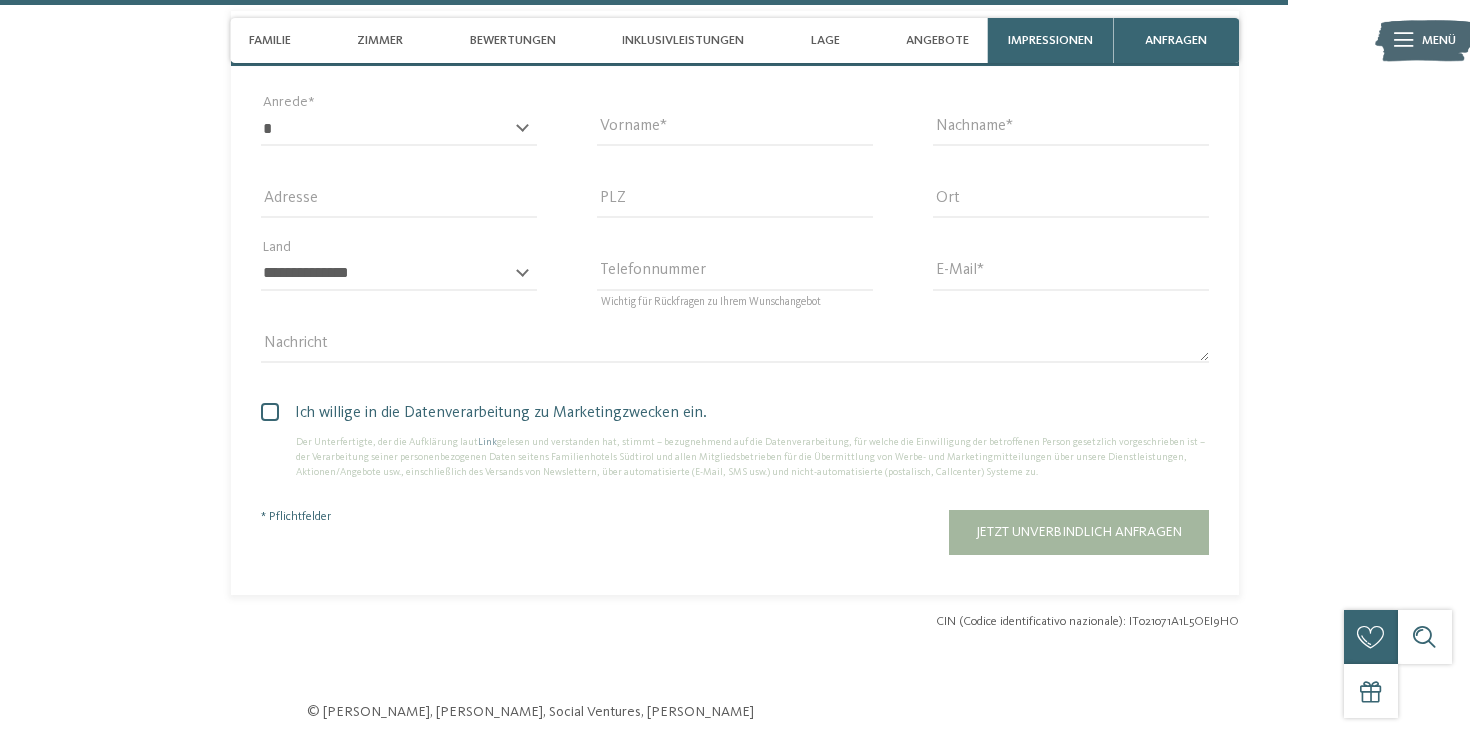 scroll, scrollTop: 6690, scrollLeft: 0, axis: vertical 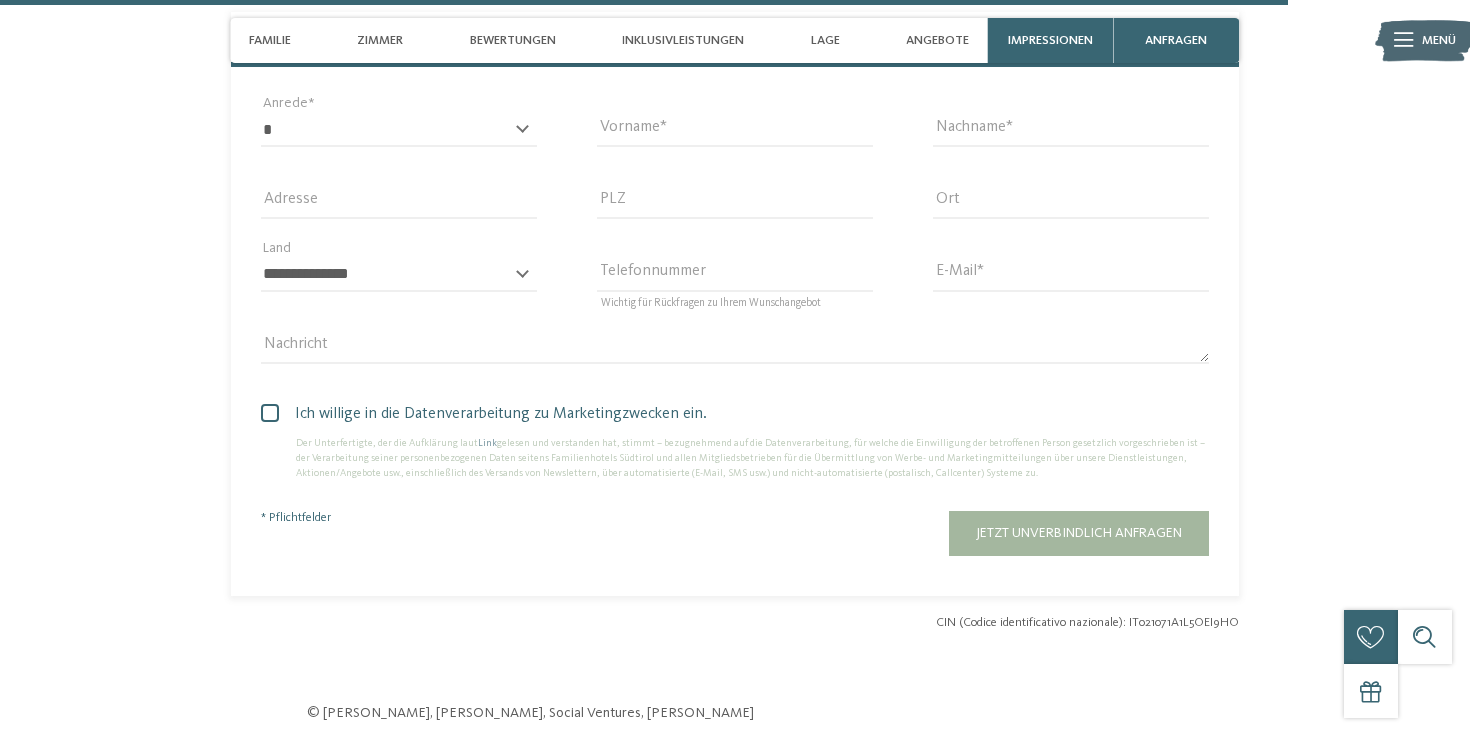 click on "Jetzt unverbindlich anfragen oder gleich buchen!
anfragen
buchen 9" at bounding box center (734, -159) 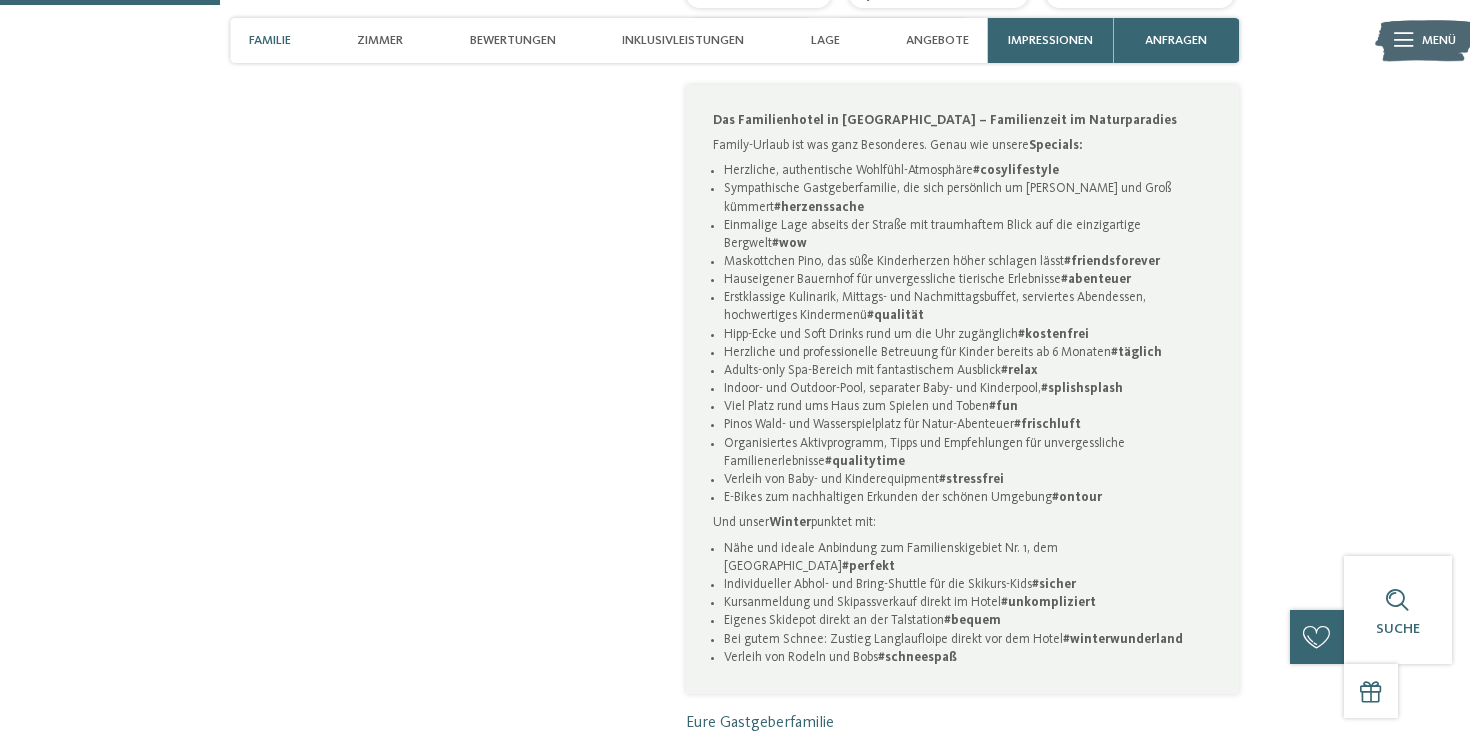 scroll, scrollTop: 0, scrollLeft: 0, axis: both 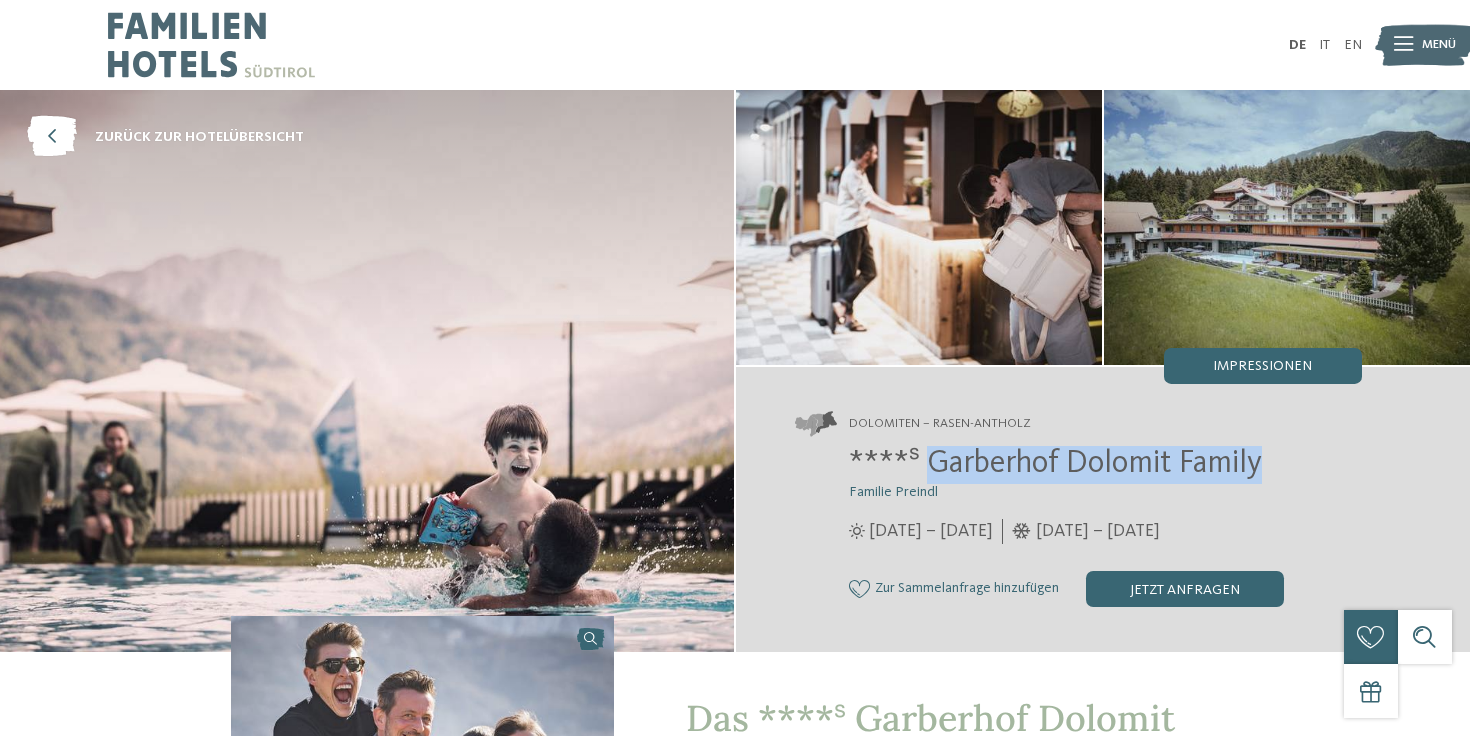 drag, startPoint x: 925, startPoint y: 468, endPoint x: 1270, endPoint y: 469, distance: 345.00143 